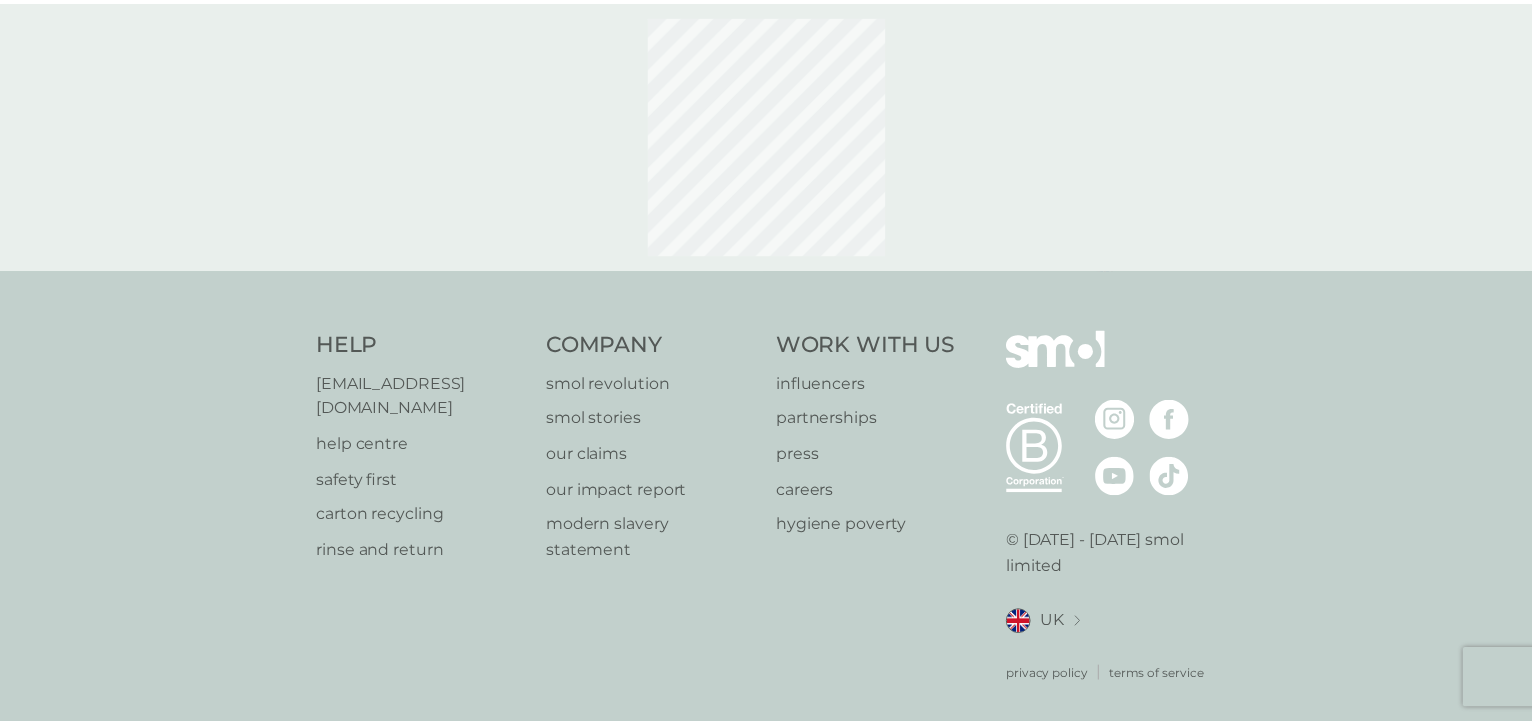 scroll, scrollTop: 0, scrollLeft: 0, axis: both 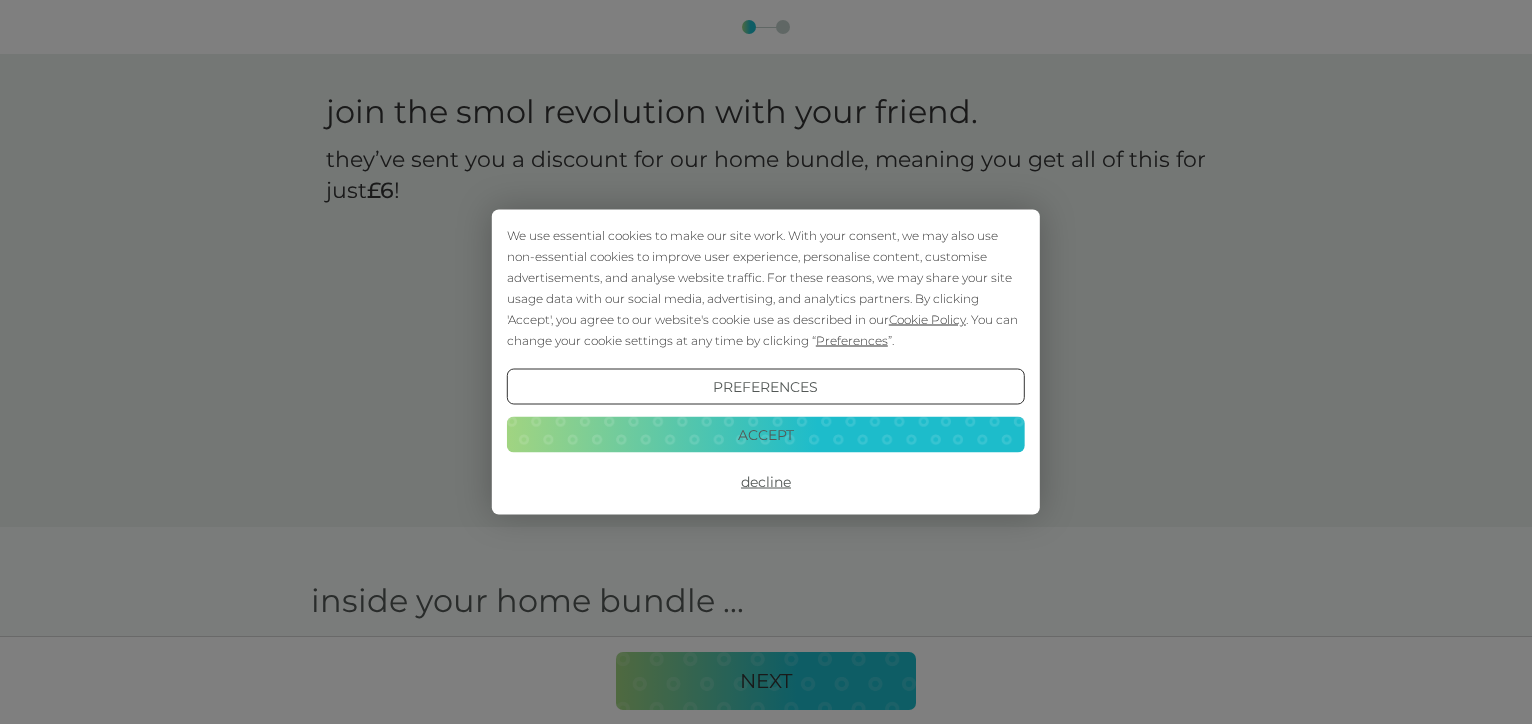 click on "Accept" at bounding box center (766, 434) 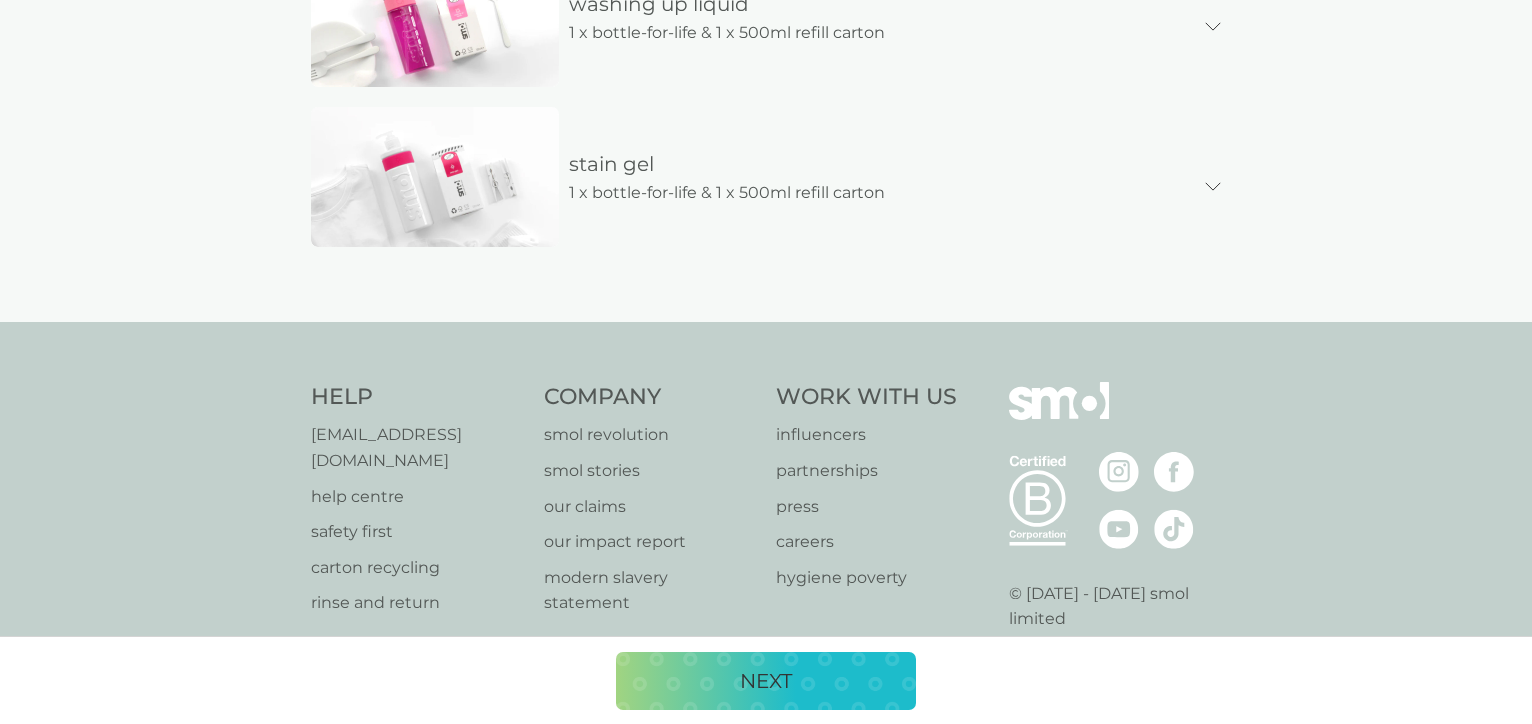 scroll, scrollTop: 1391, scrollLeft: 0, axis: vertical 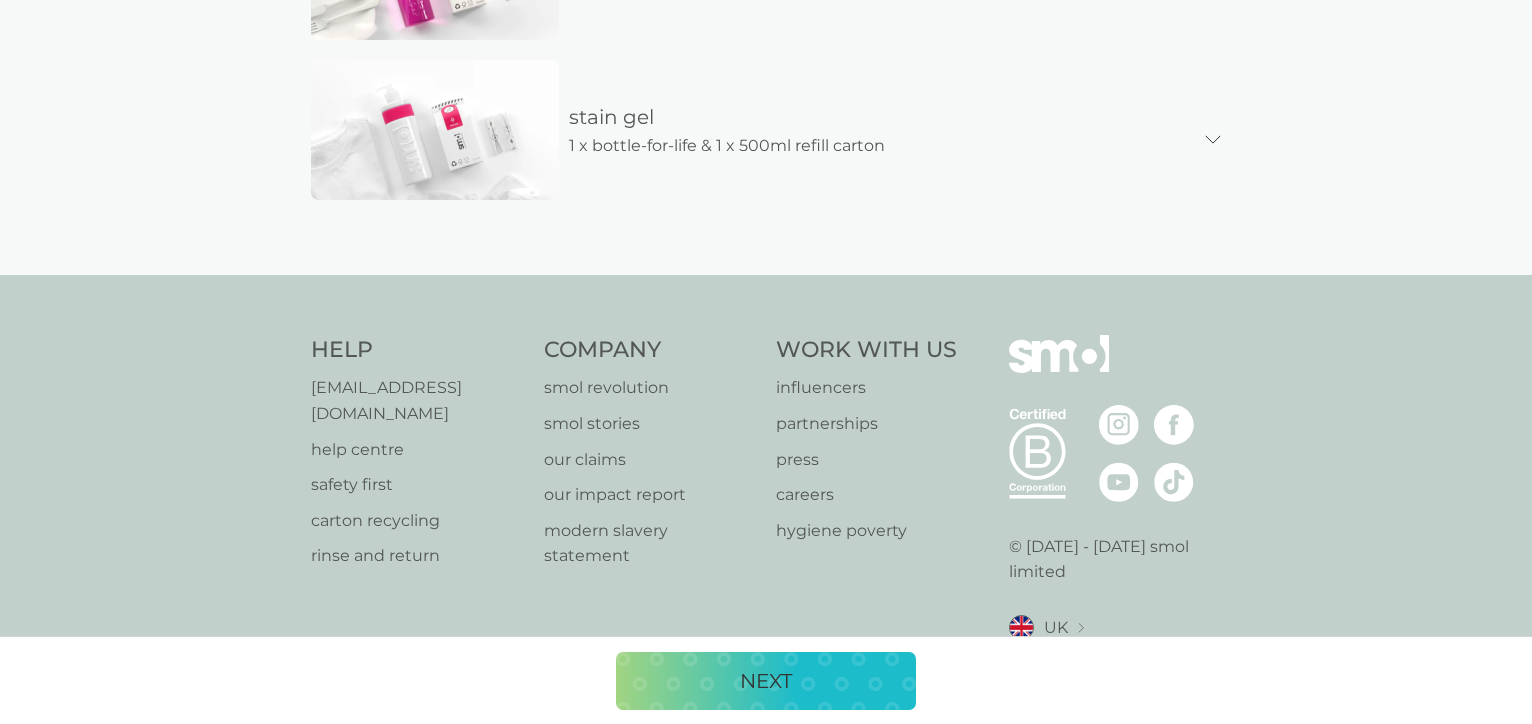 click on "NEXT" at bounding box center [766, 681] 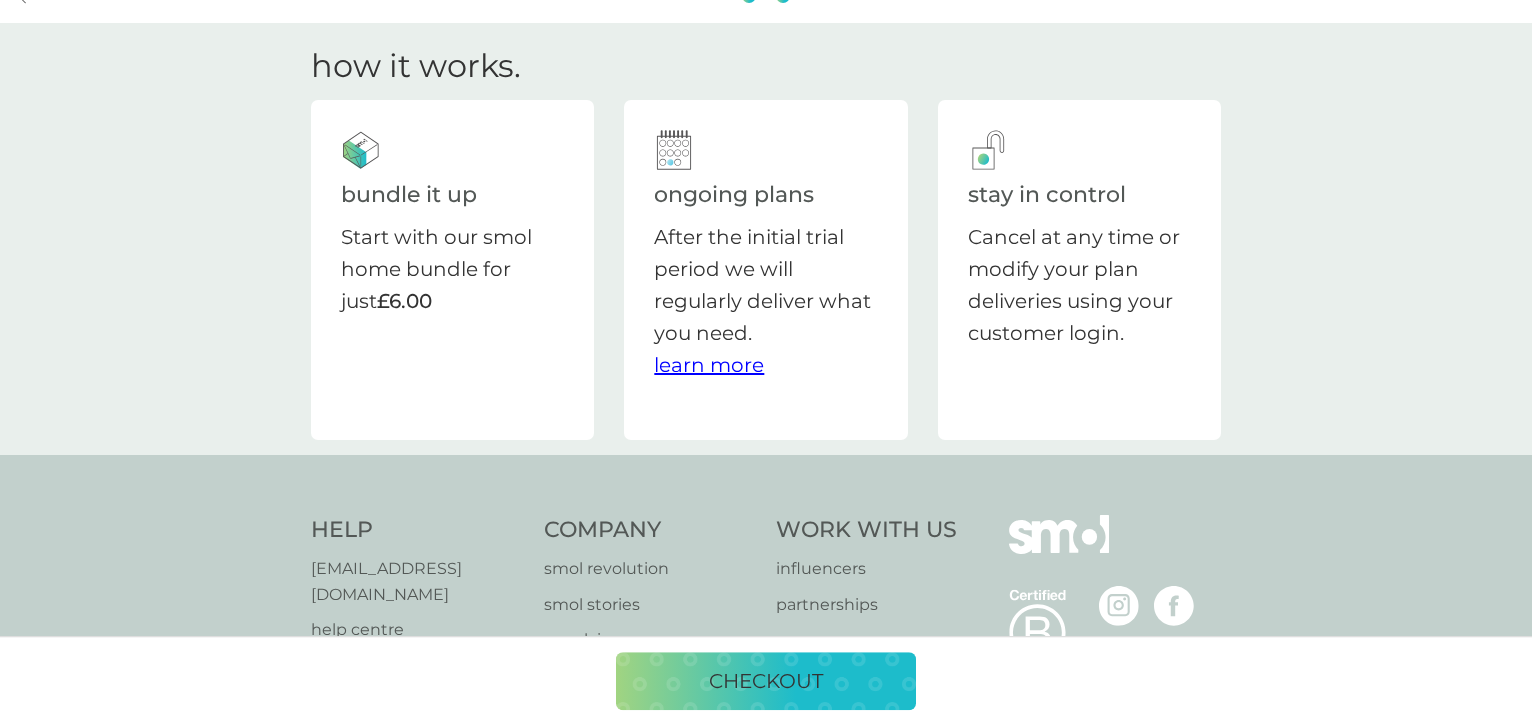 scroll, scrollTop: 0, scrollLeft: 0, axis: both 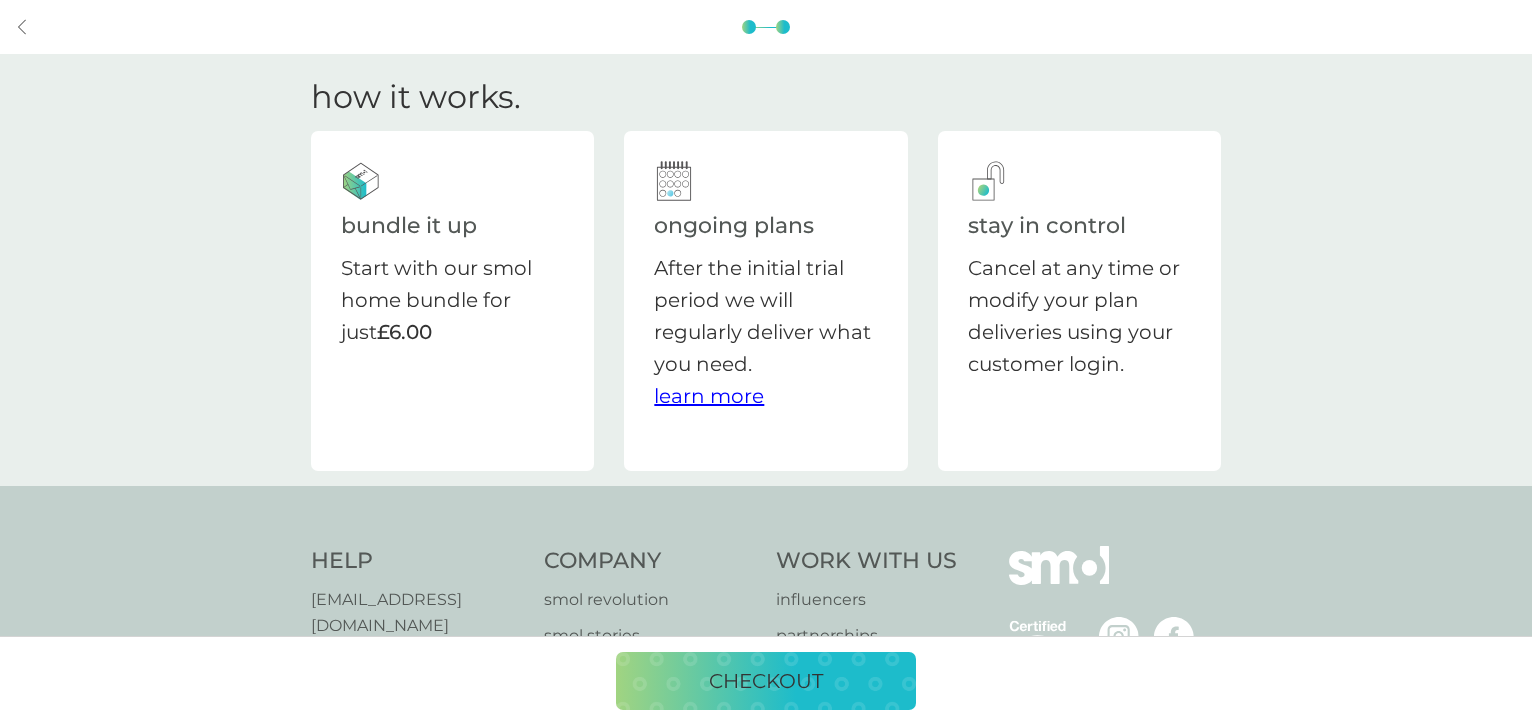 click on "Start with our smol home bundle for just  £6.00" at bounding box center (452, 300) 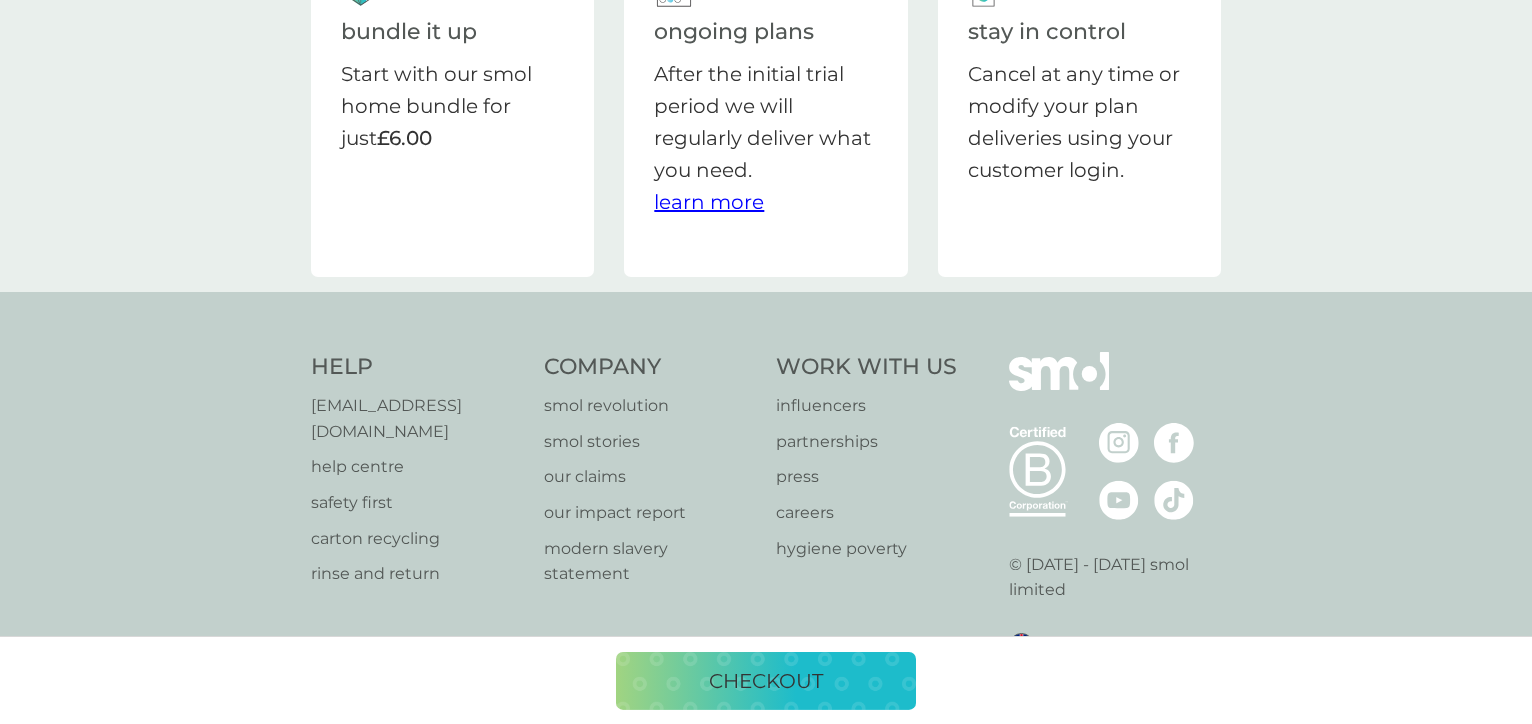 scroll, scrollTop: 0, scrollLeft: 0, axis: both 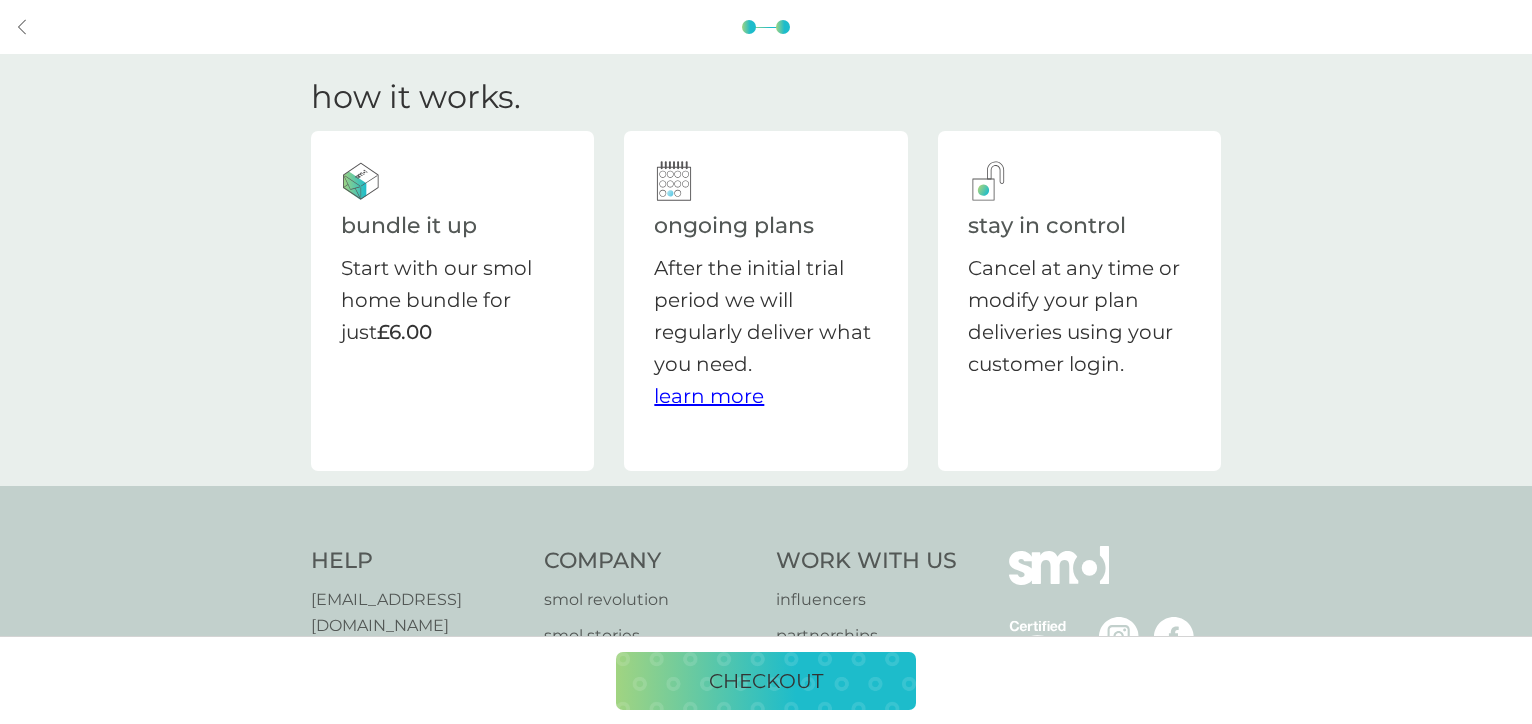 click on "checkout" at bounding box center (766, 681) 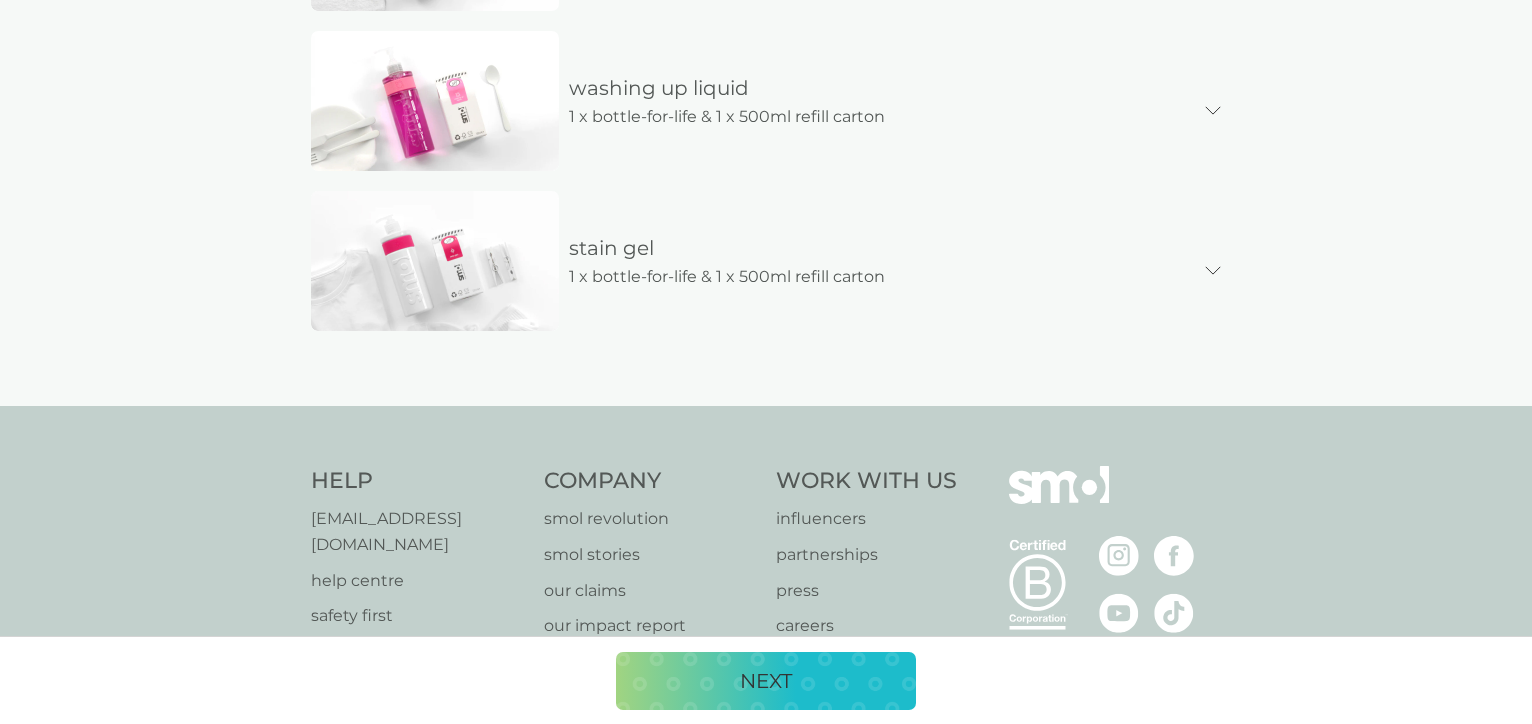 scroll, scrollTop: 1391, scrollLeft: 0, axis: vertical 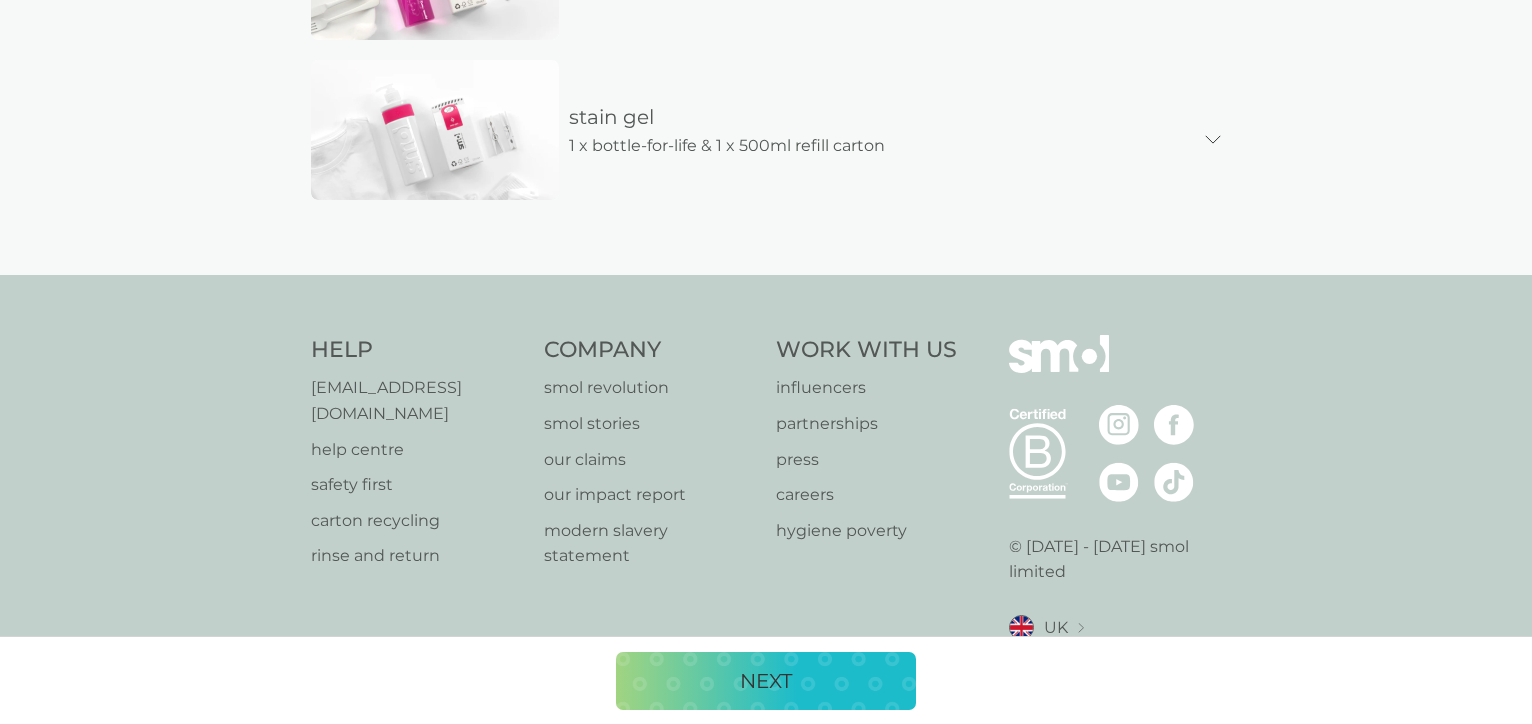 click on "NEXT" at bounding box center (766, 681) 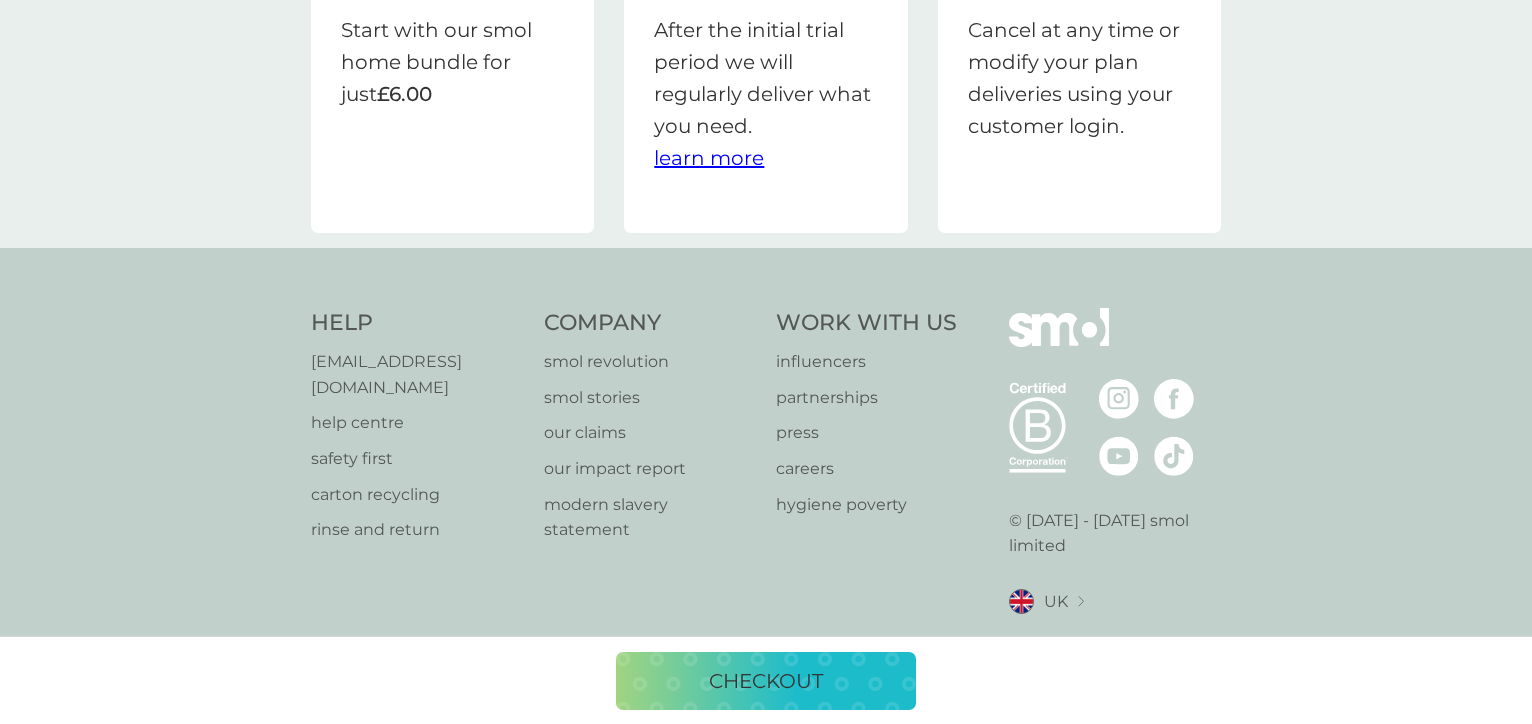 scroll, scrollTop: 212, scrollLeft: 0, axis: vertical 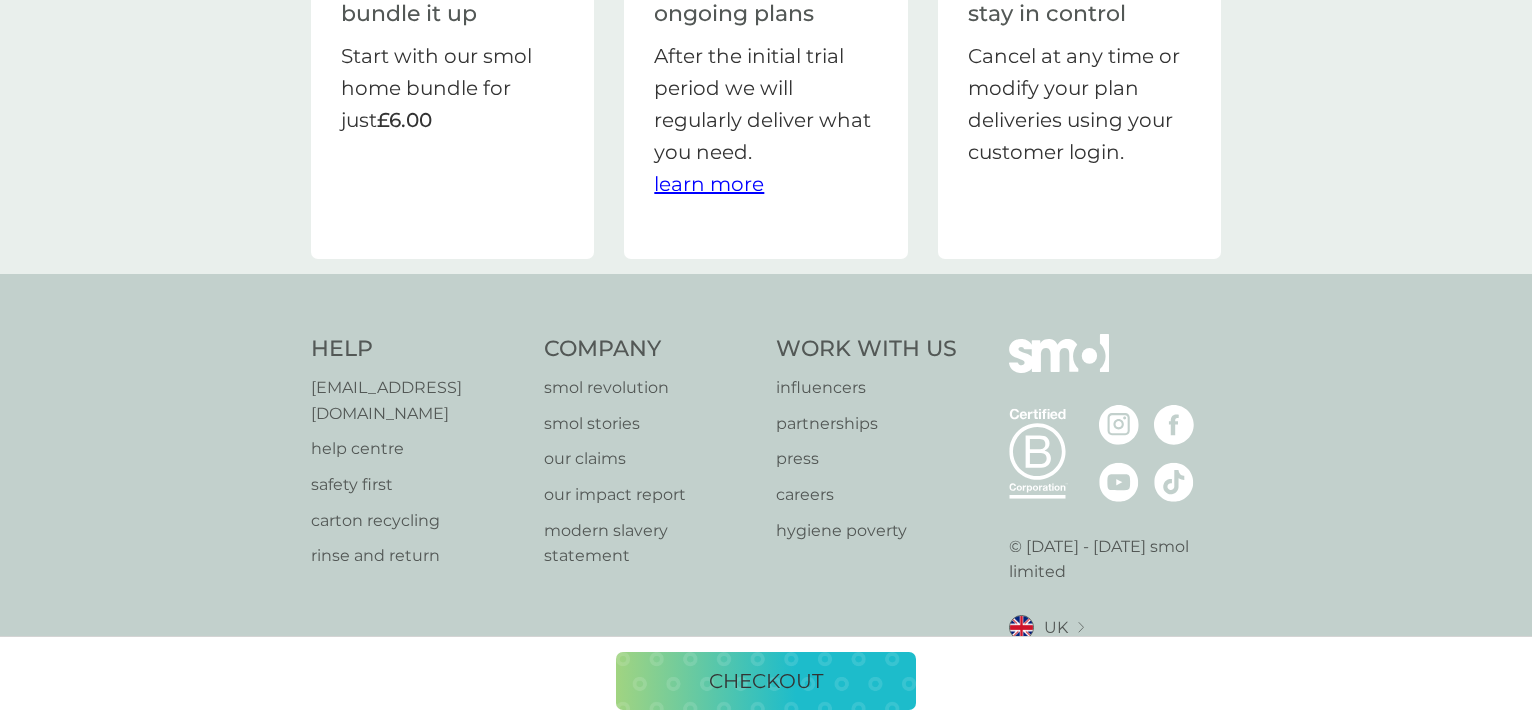 click on "learn more" at bounding box center (709, 184) 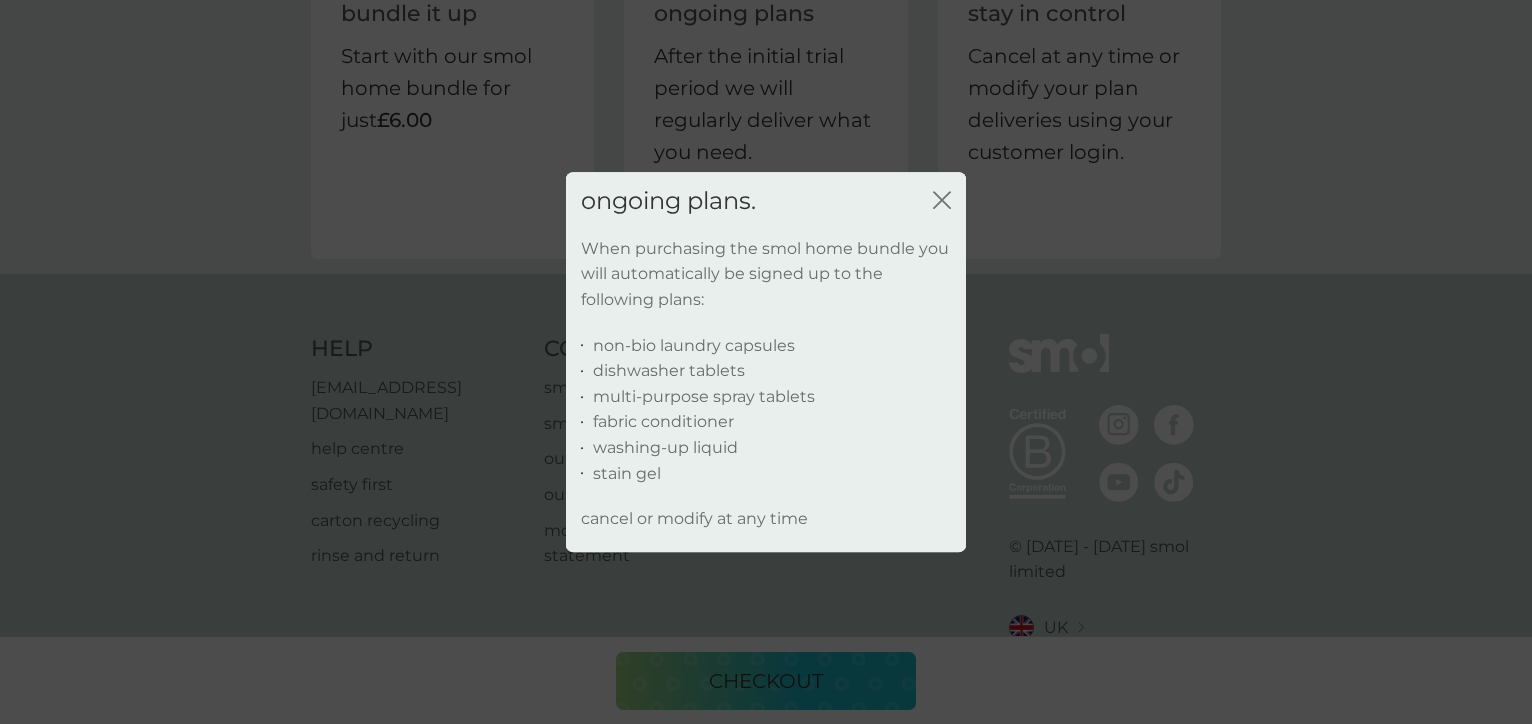 click on "close" 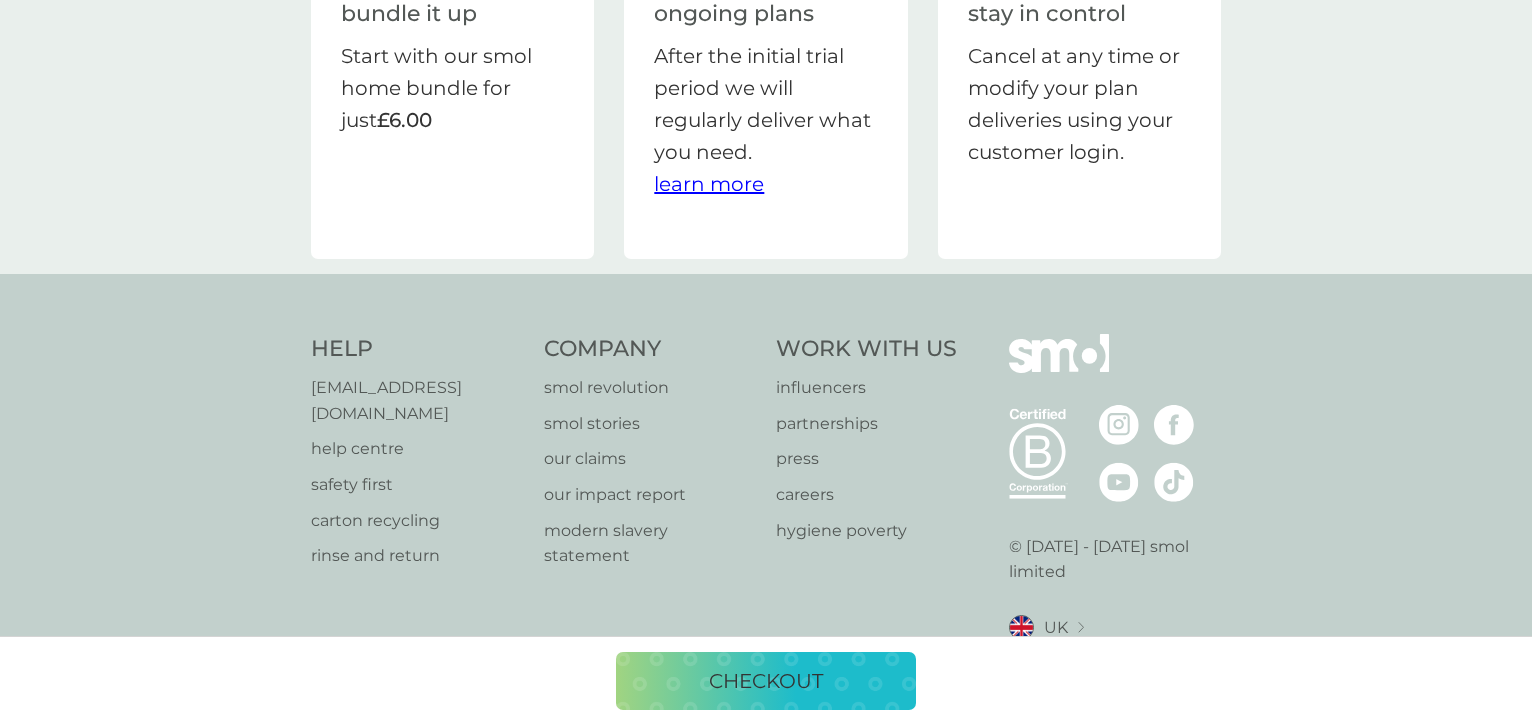 click on "checkout" at bounding box center [766, 681] 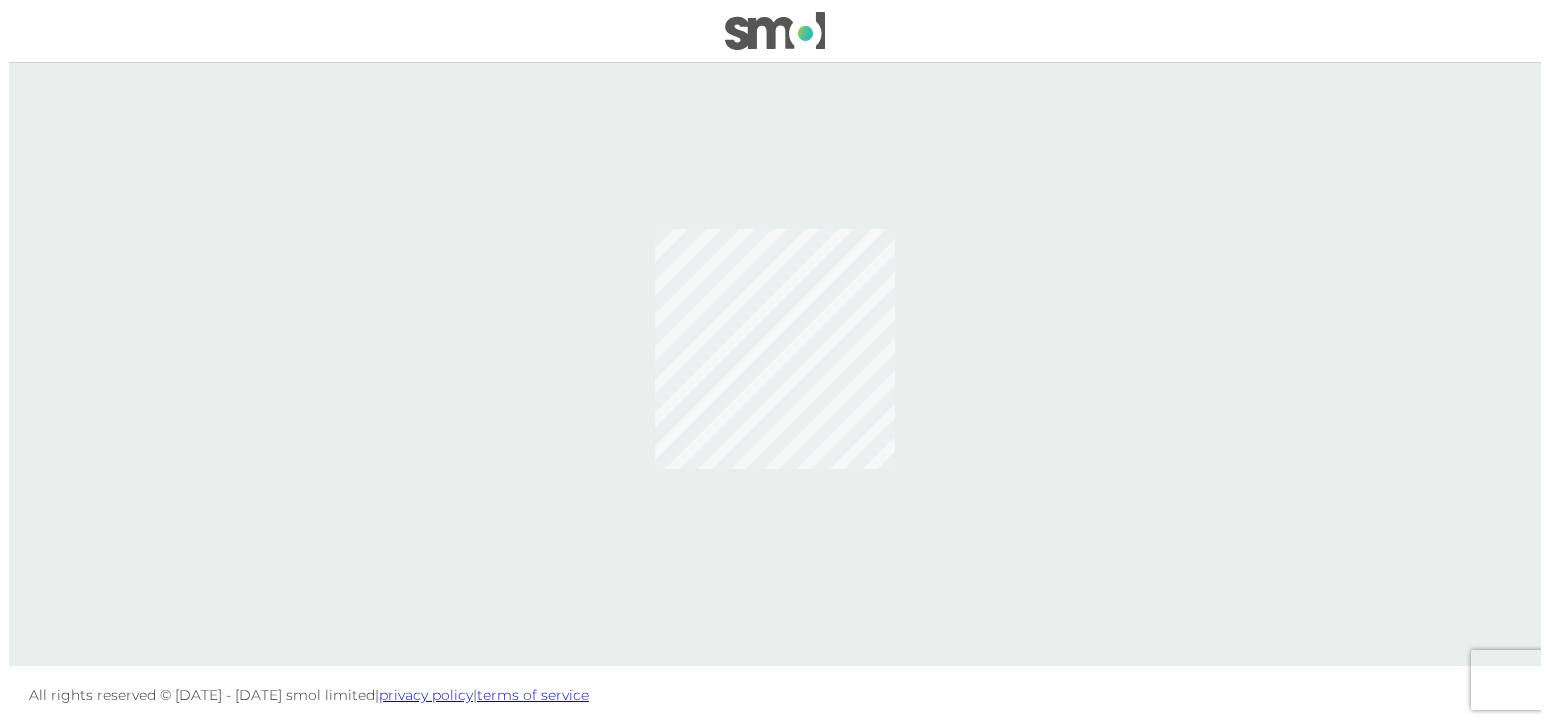 scroll, scrollTop: 0, scrollLeft: 0, axis: both 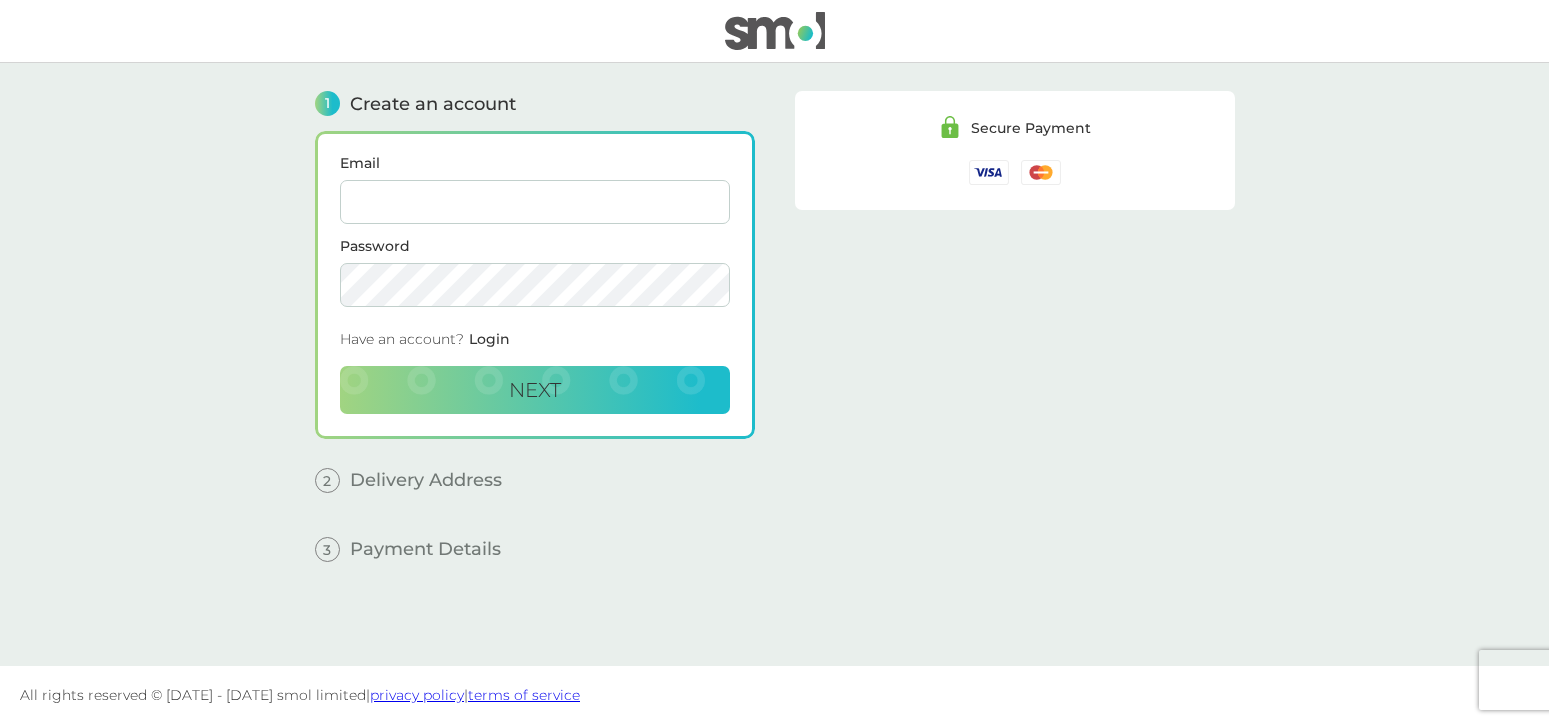 click on "Email" at bounding box center [535, 202] 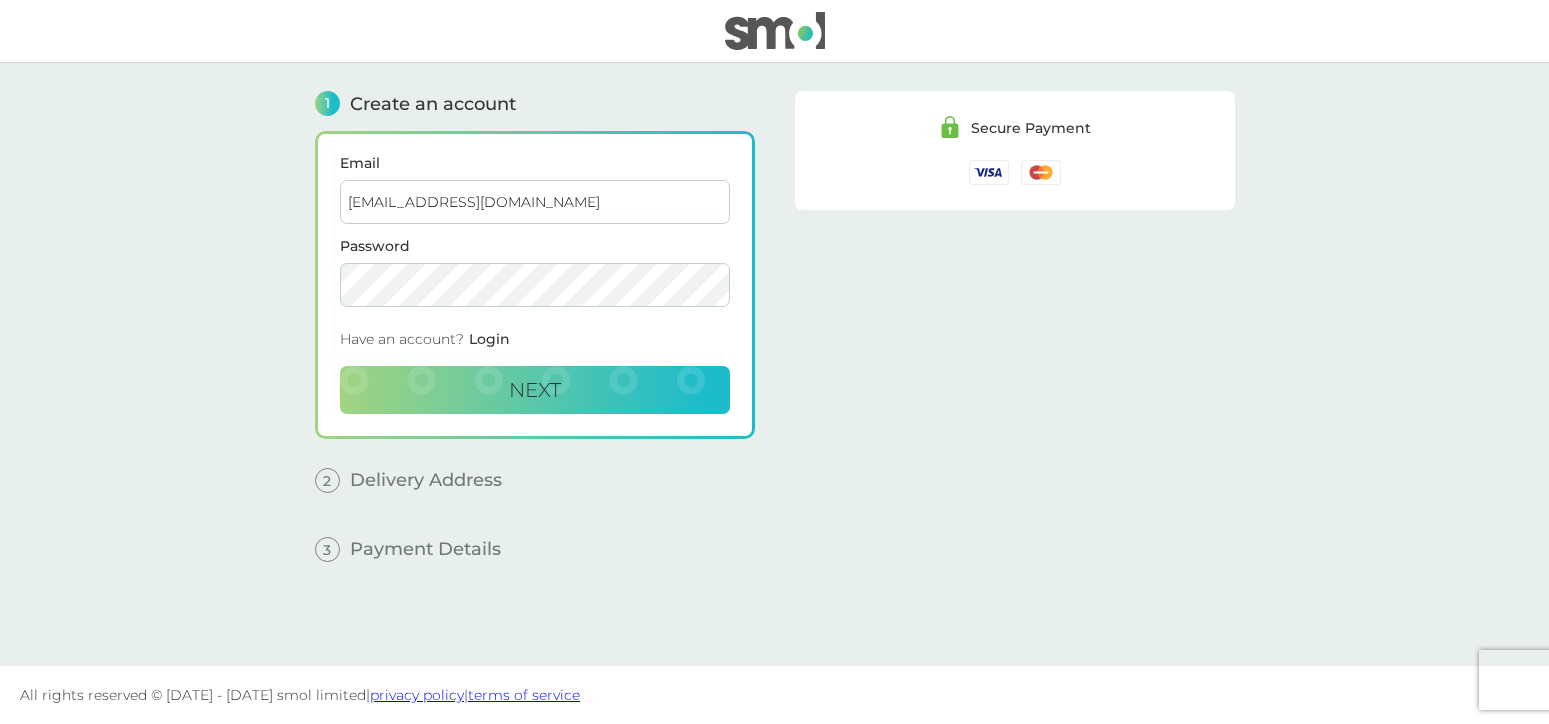 type on "[EMAIL_ADDRESS][DOMAIN_NAME]" 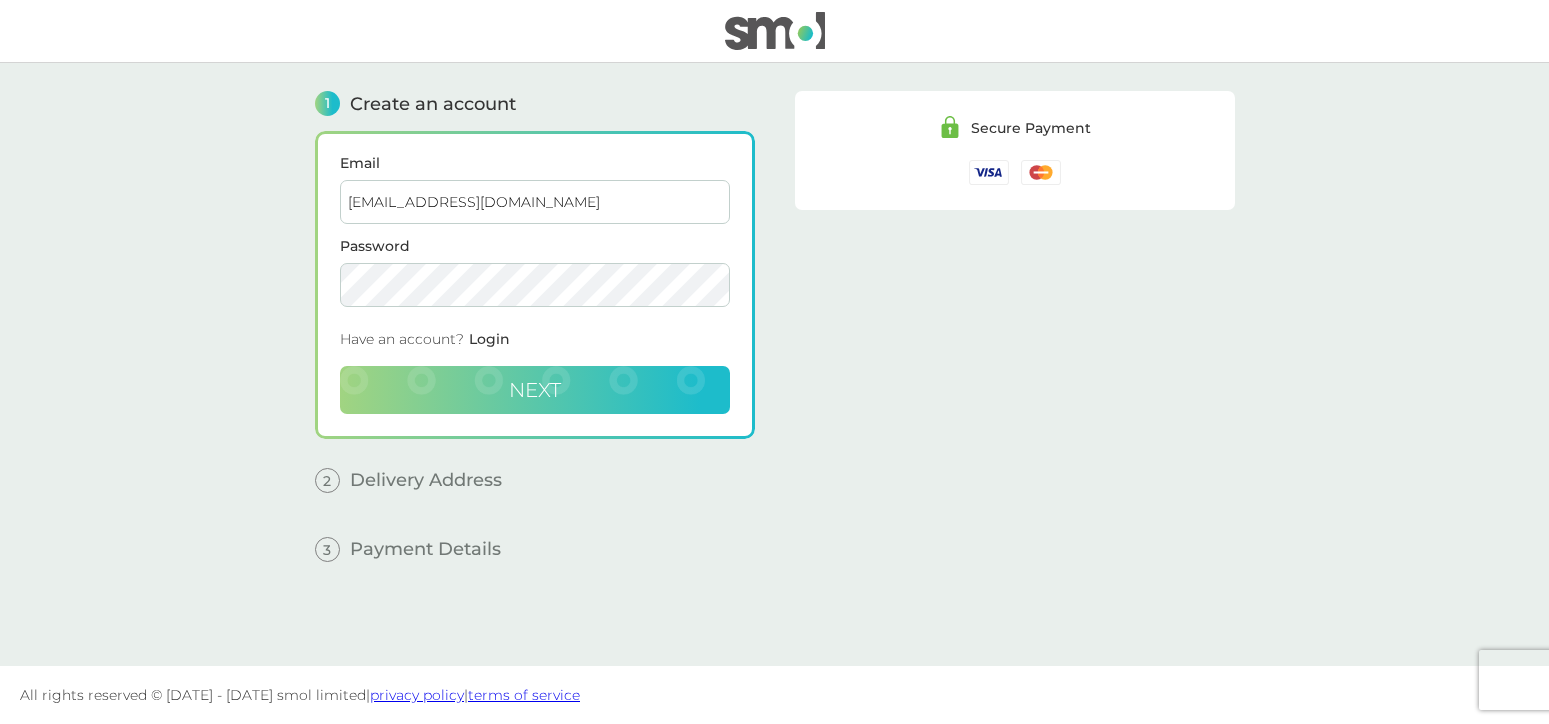 click on "Next" at bounding box center (535, 390) 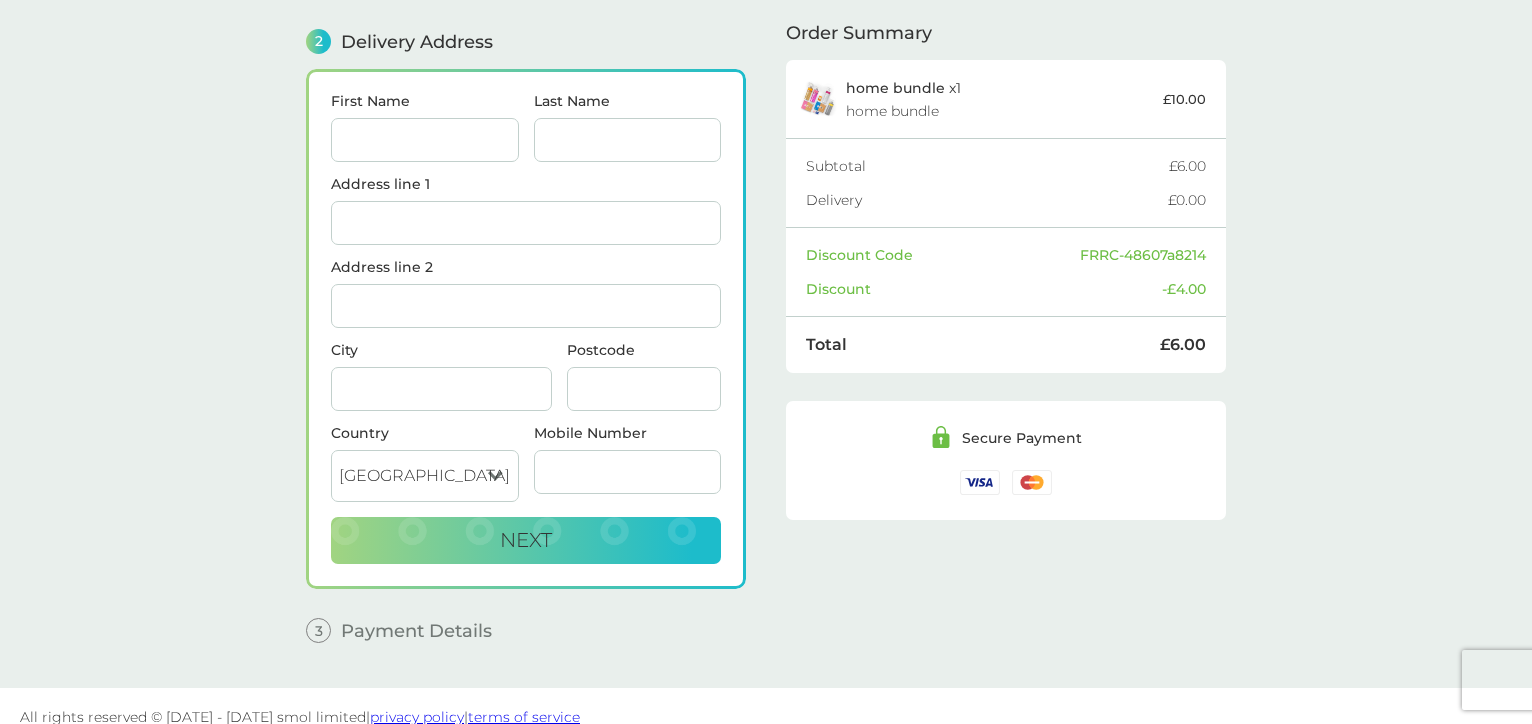 scroll, scrollTop: 0, scrollLeft: 0, axis: both 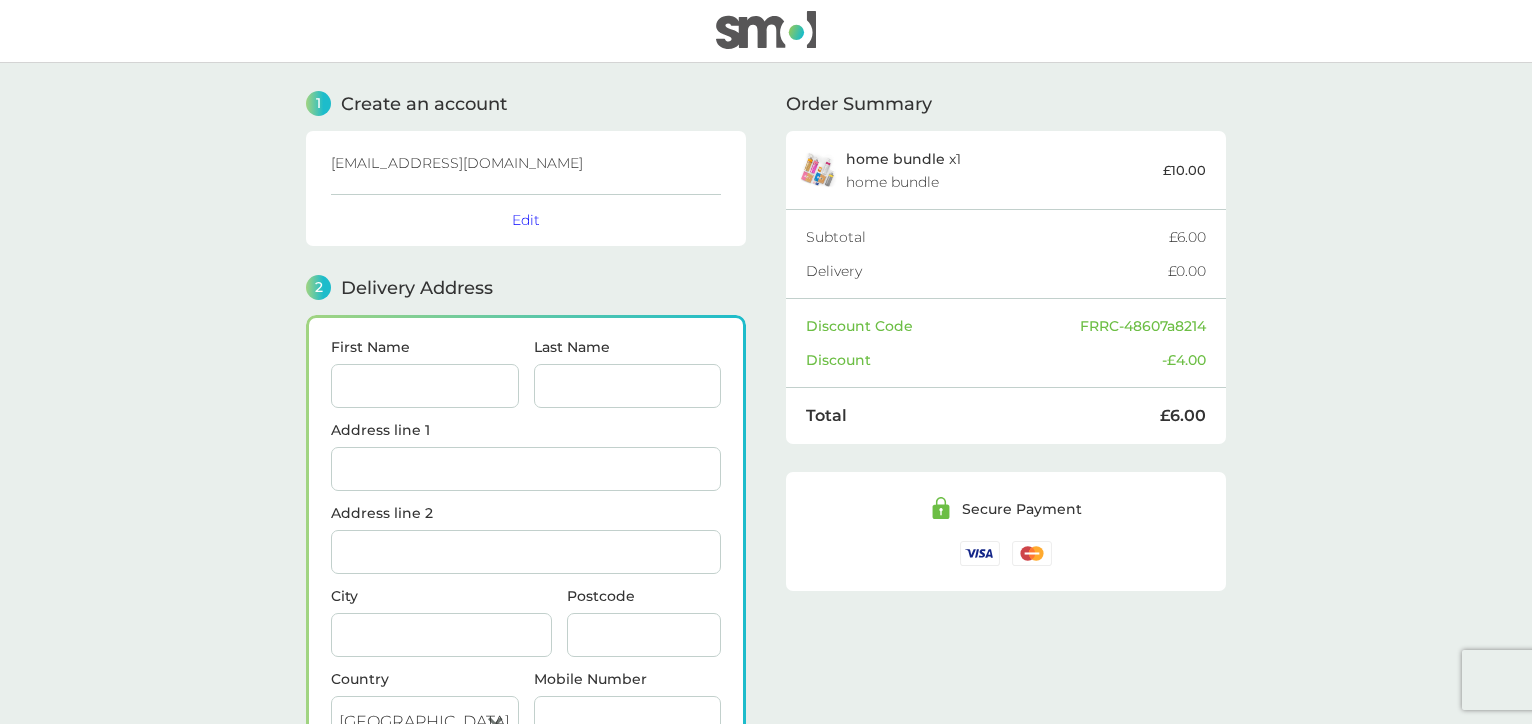 click on "First Name" at bounding box center [425, 386] 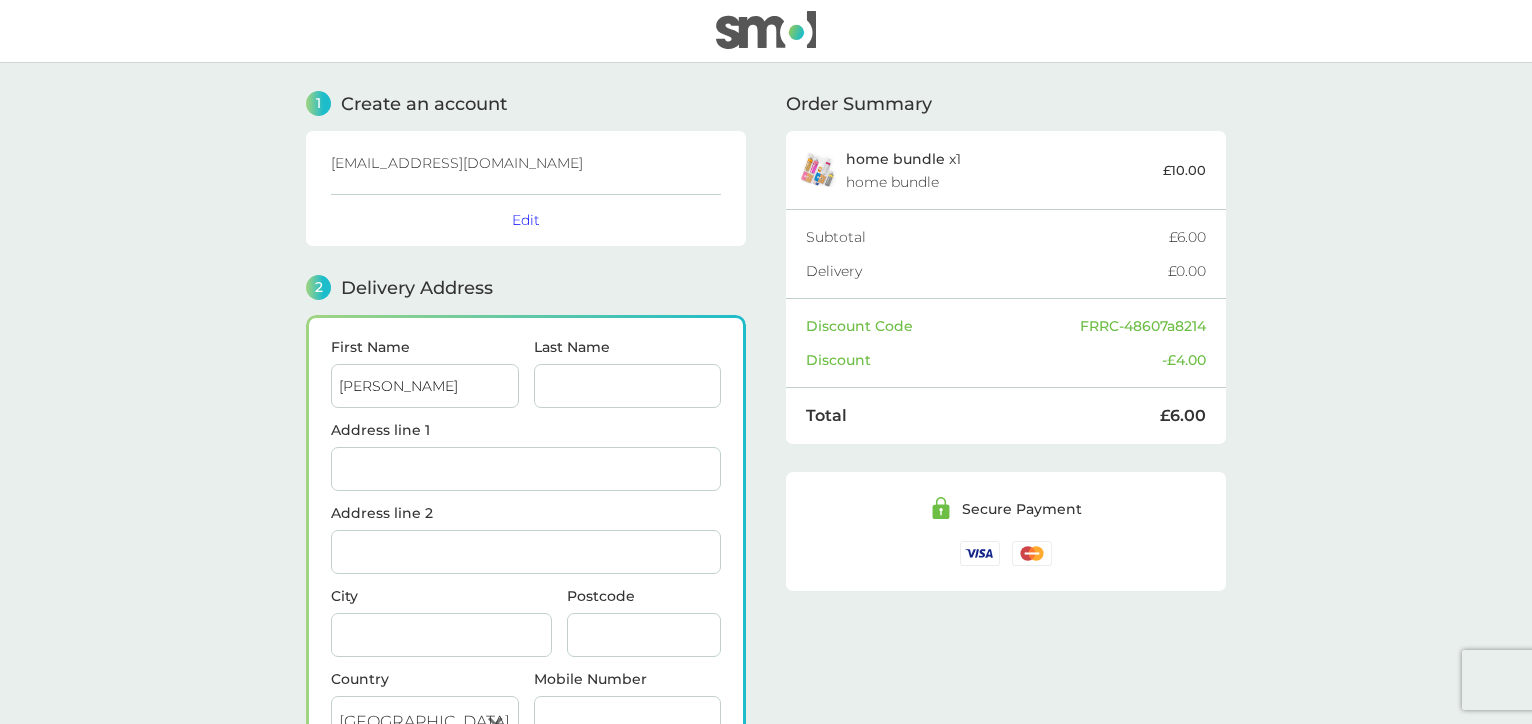 type on "[PERSON_NAME]" 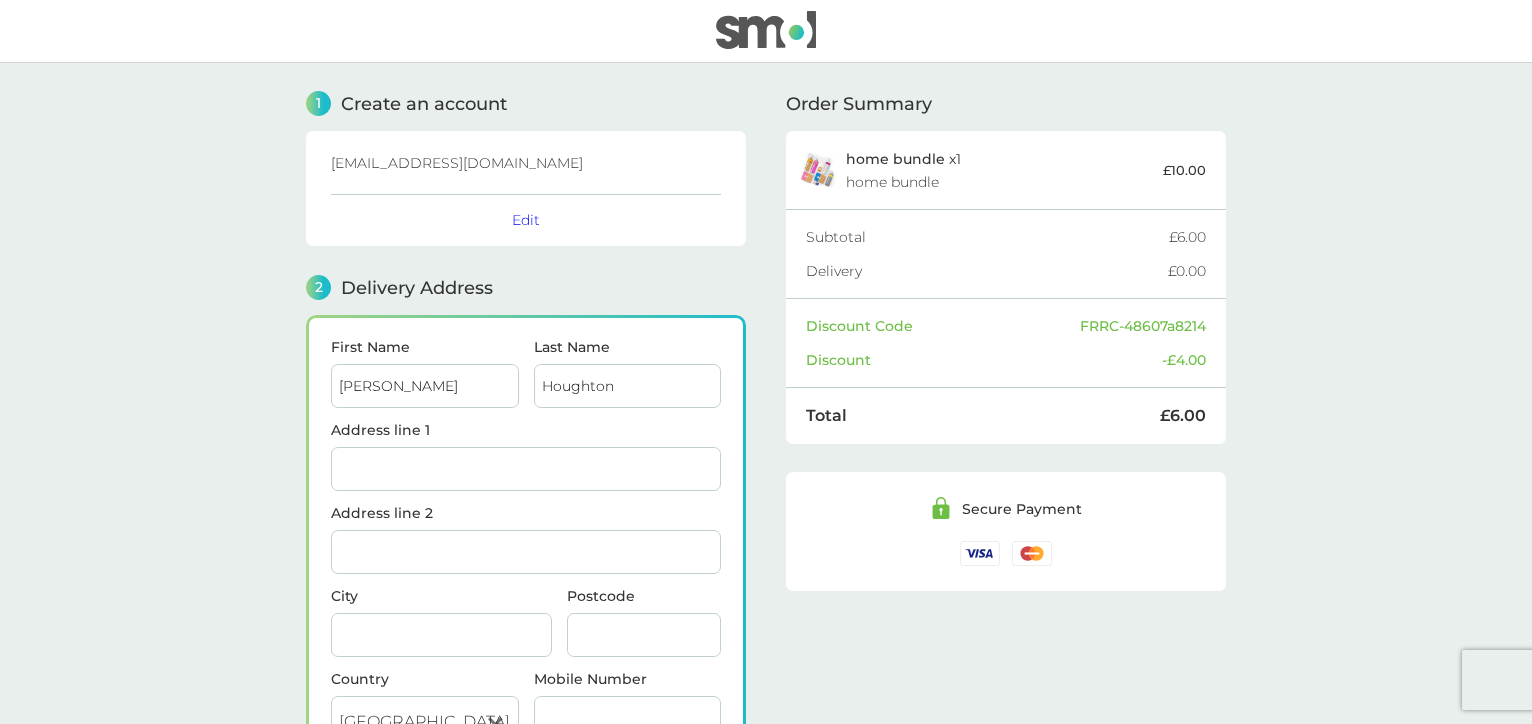 type on "Houghton" 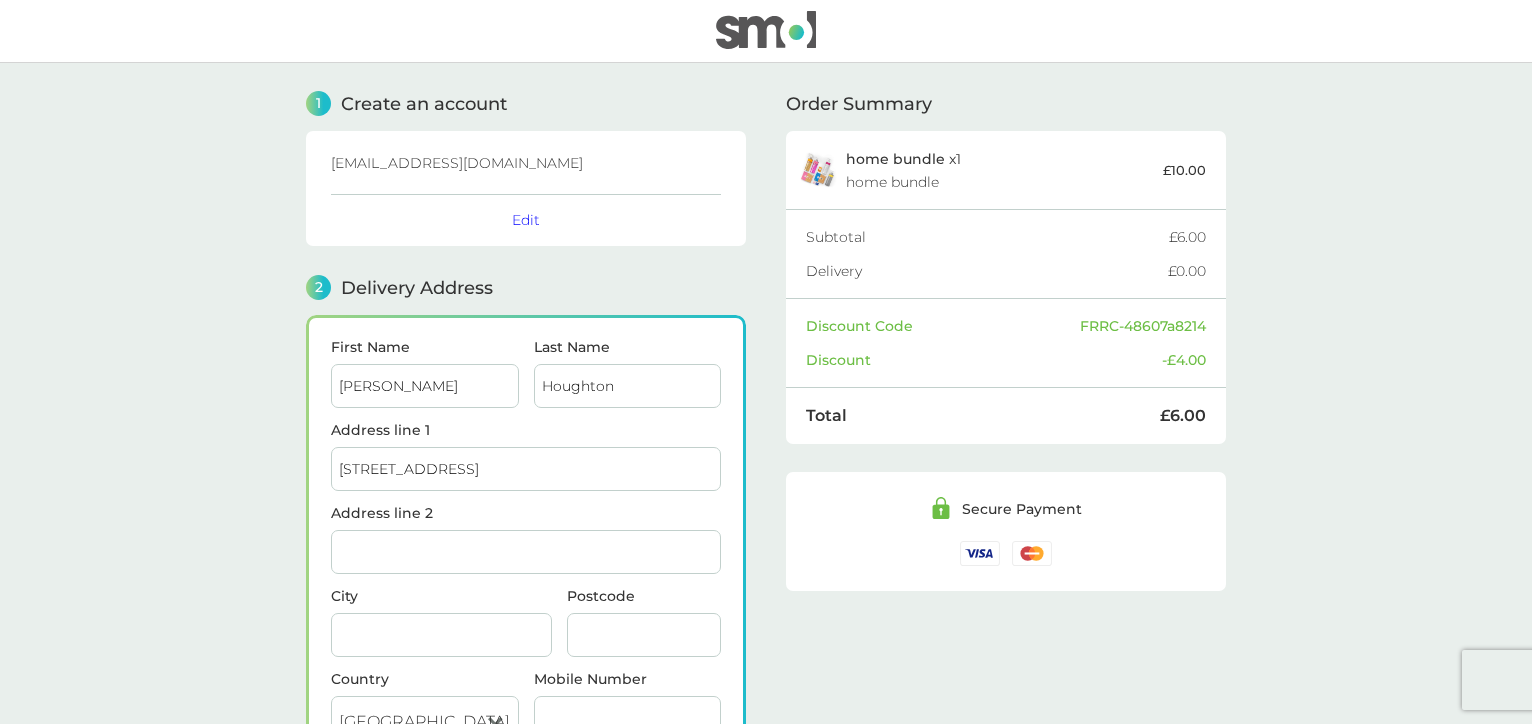 type on "Helensburgh" 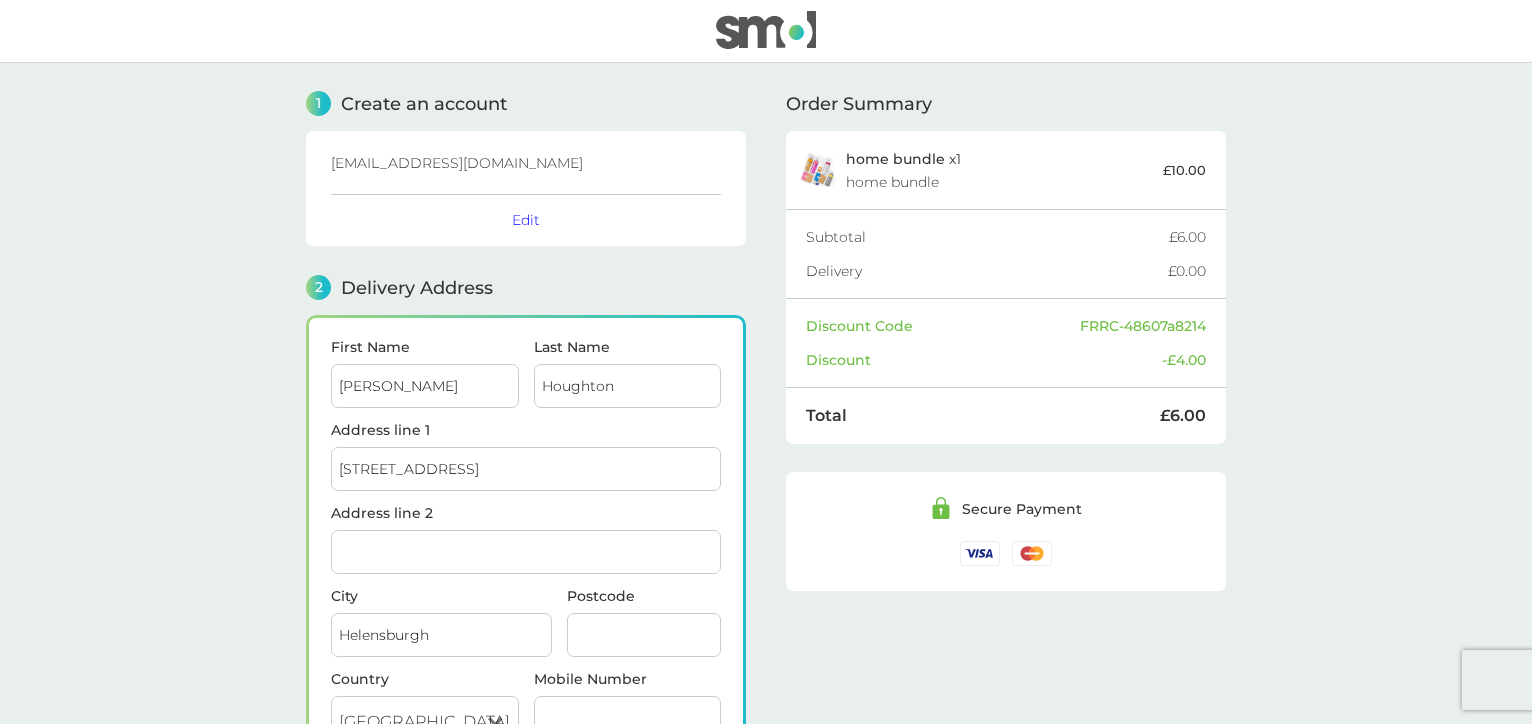 type on "G84 9DG" 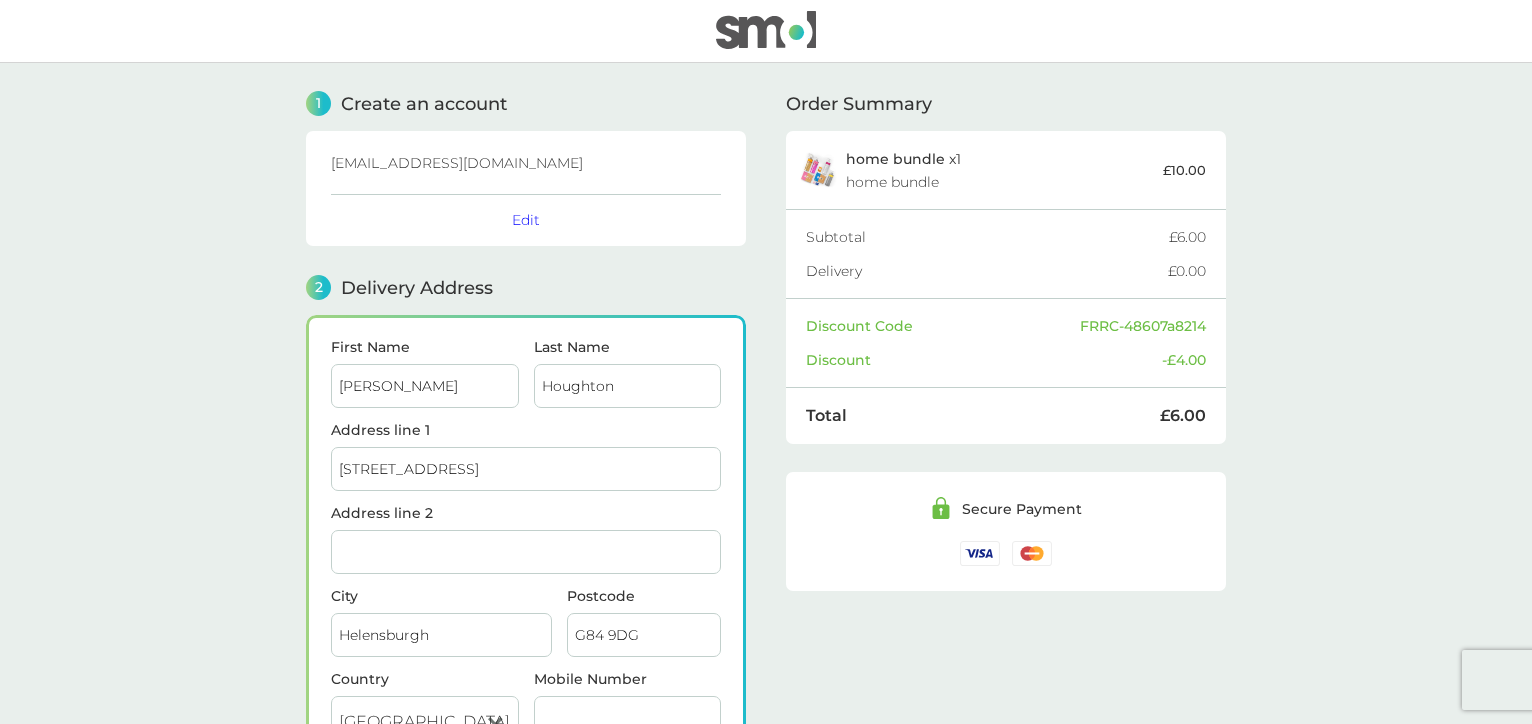type on "07587062323" 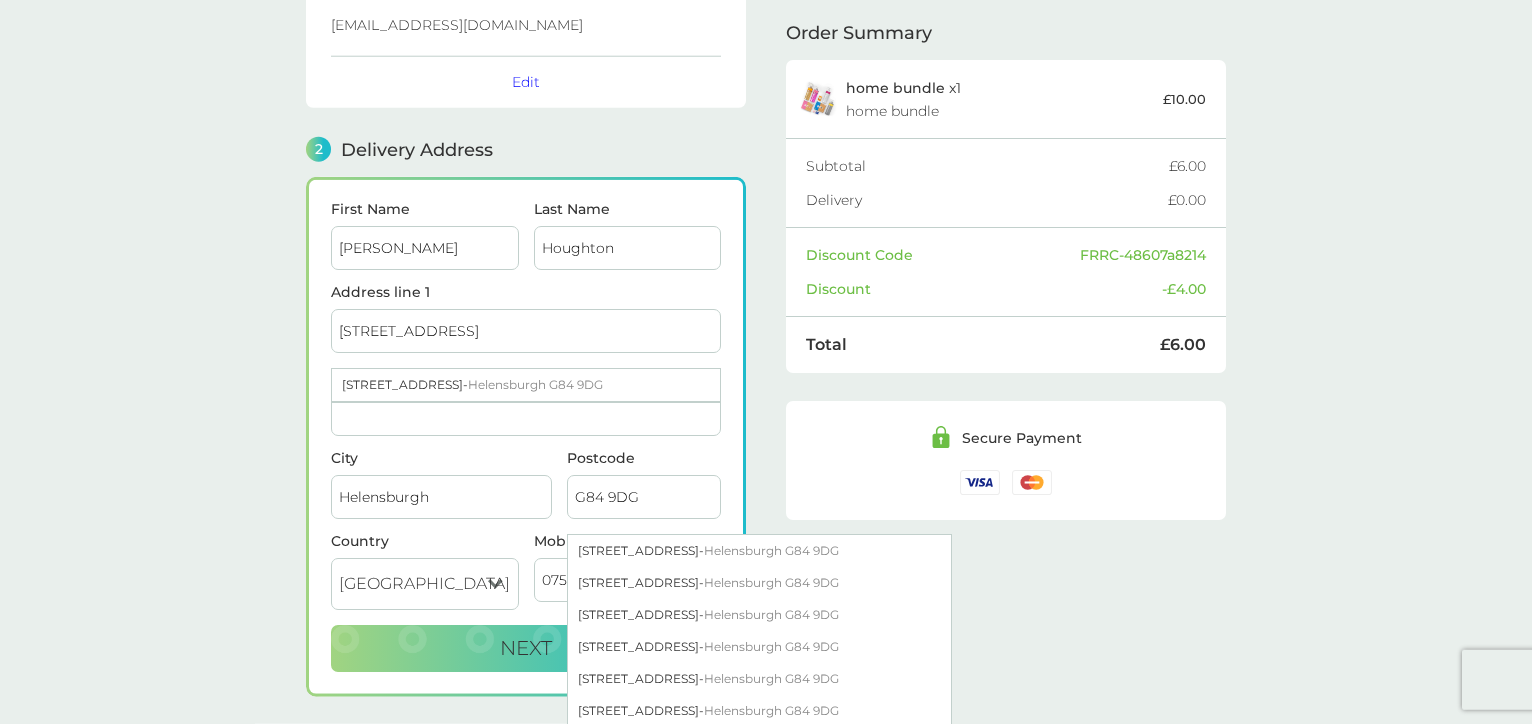 scroll, scrollTop: 252, scrollLeft: 0, axis: vertical 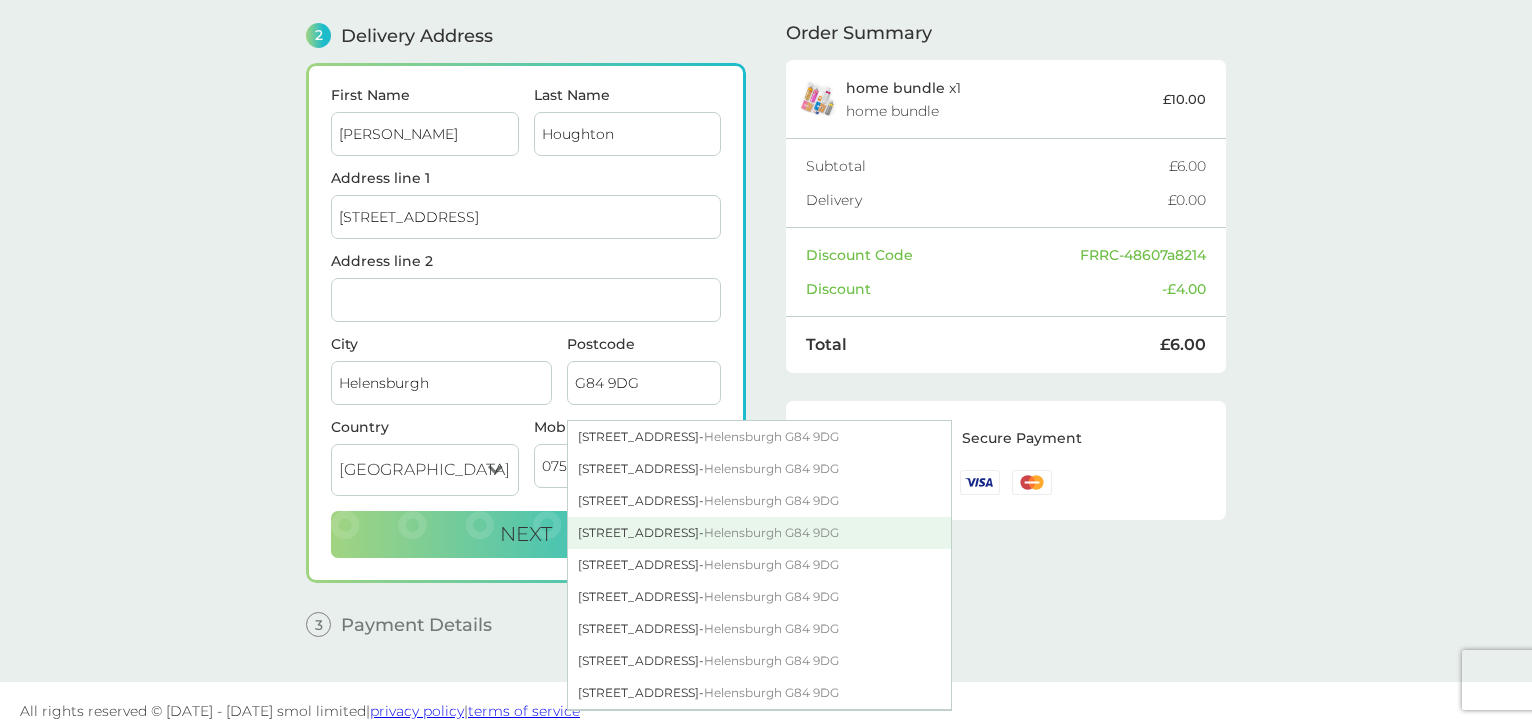 click on "[STREET_ADDRESS]" at bounding box center [759, 533] 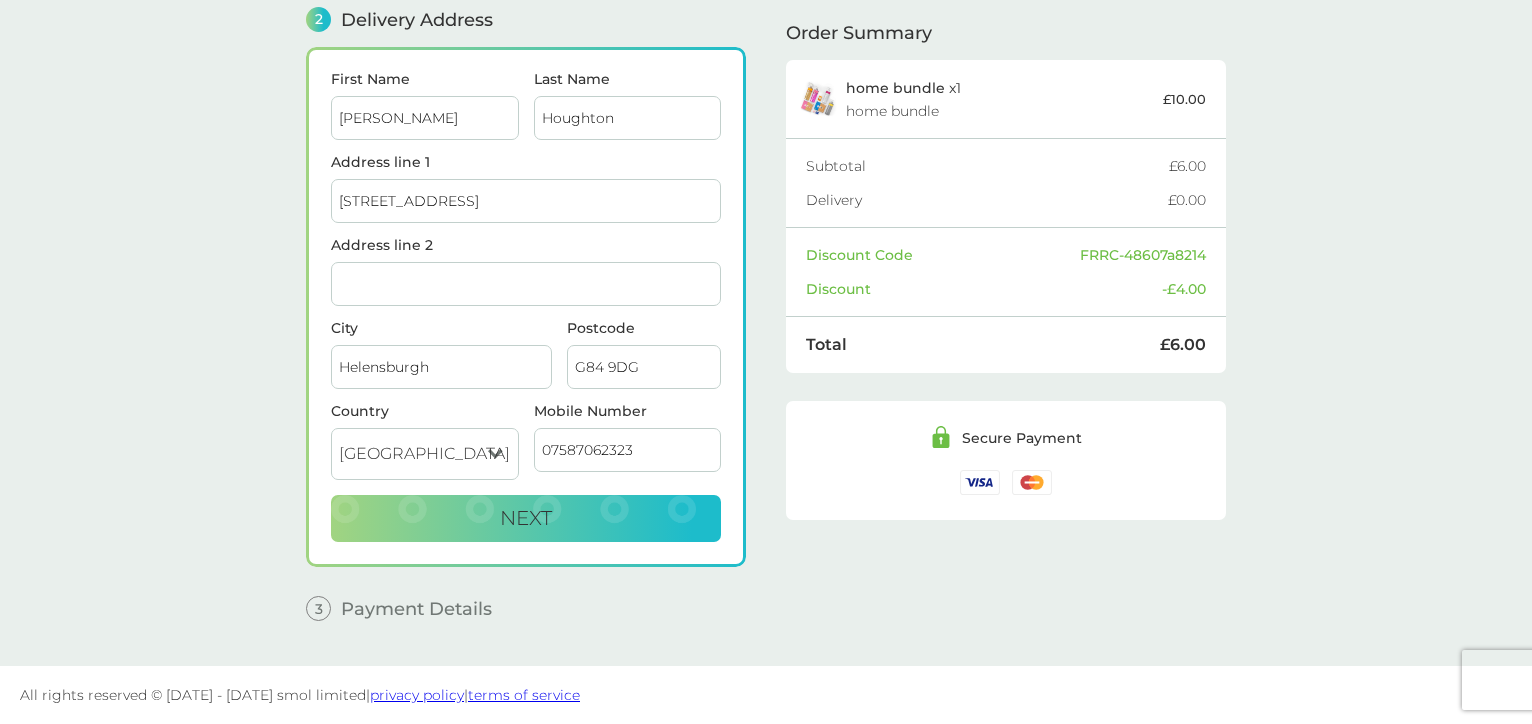 scroll, scrollTop: 184, scrollLeft: 0, axis: vertical 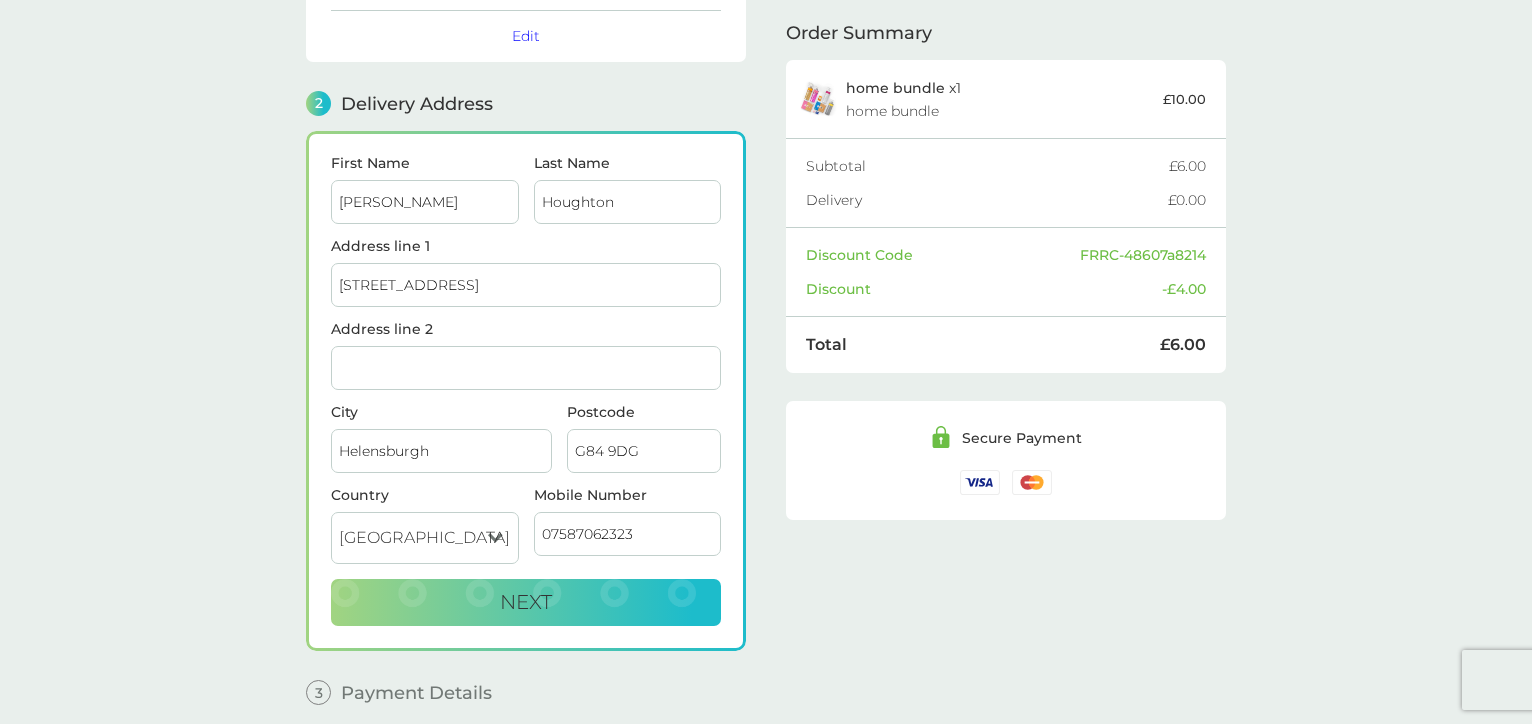click on "Address line 2" at bounding box center (526, 368) 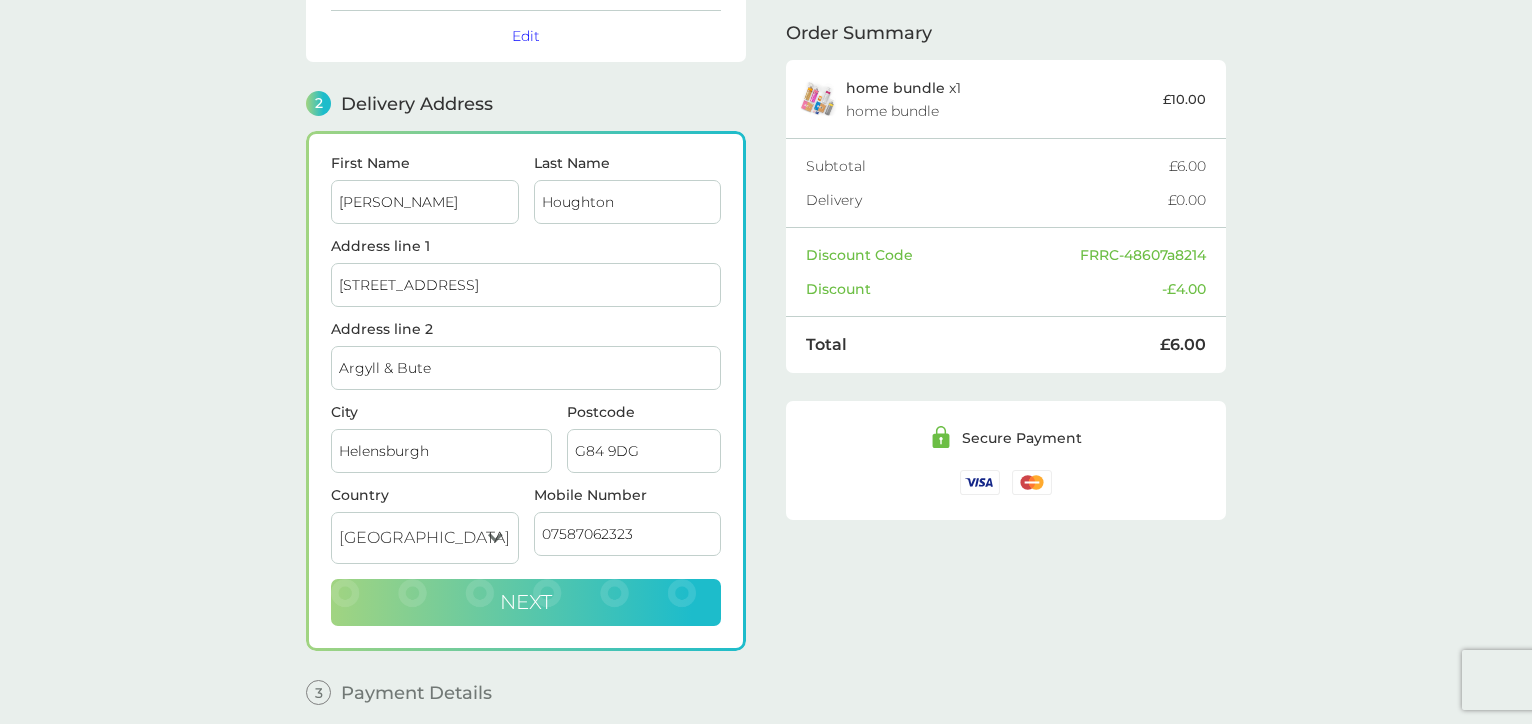 type on "Argyll & Bute" 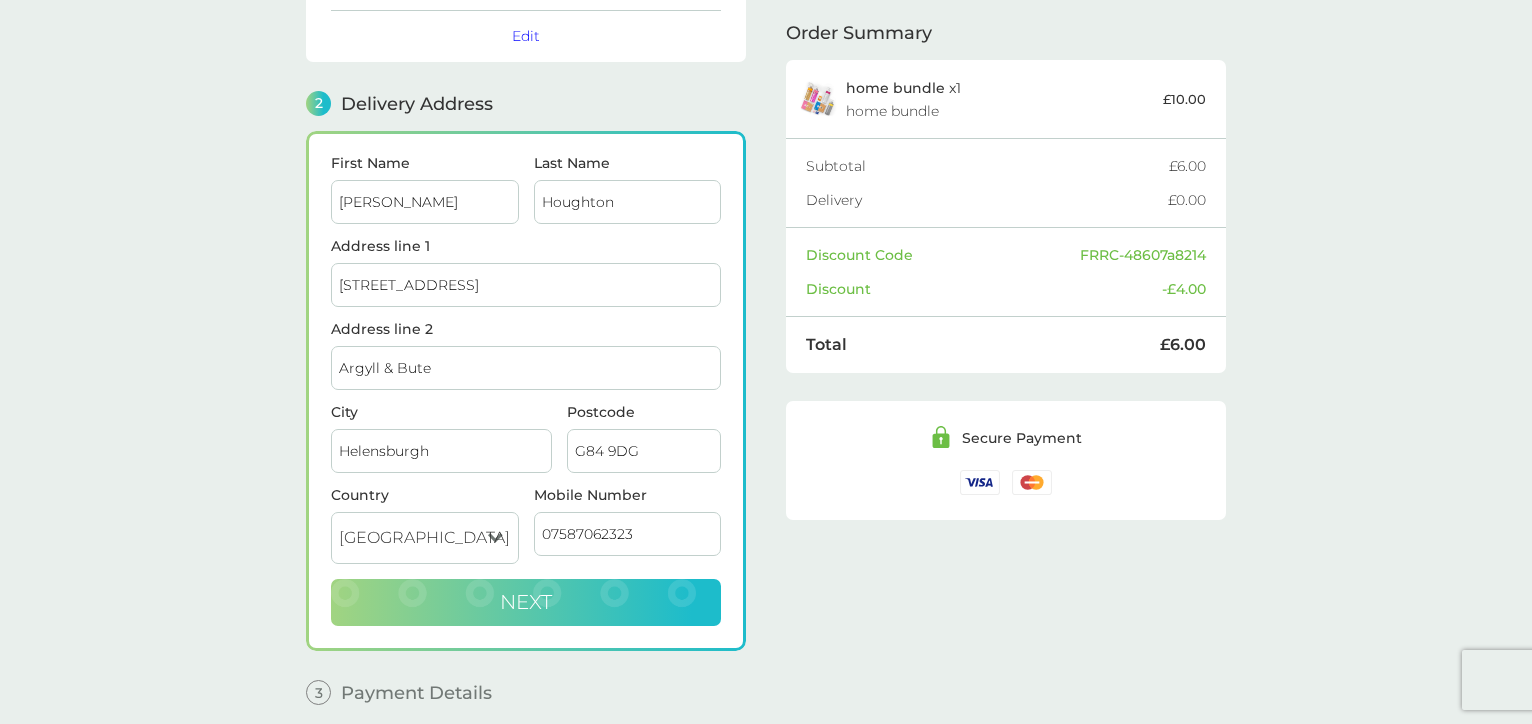 click on "Next" at bounding box center (526, 603) 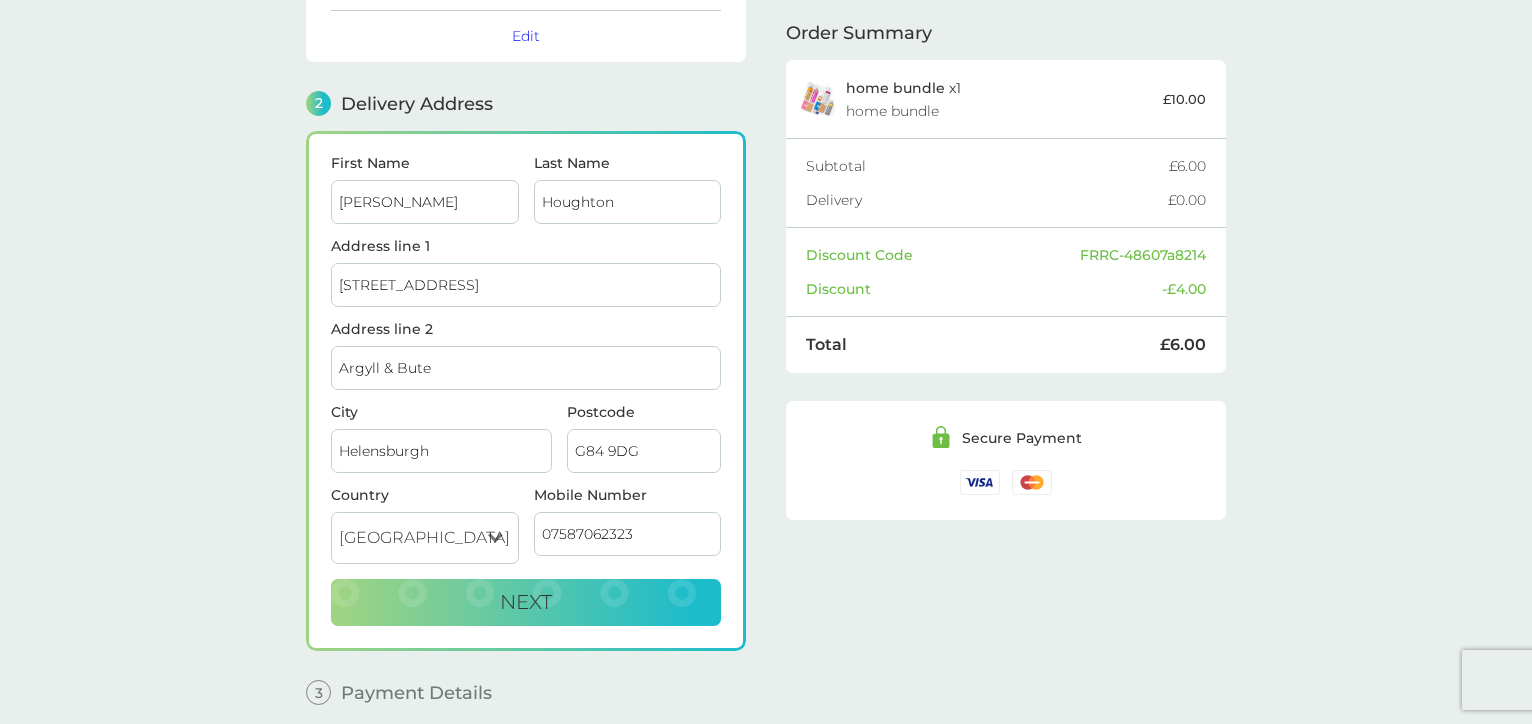 checkbox on "true" 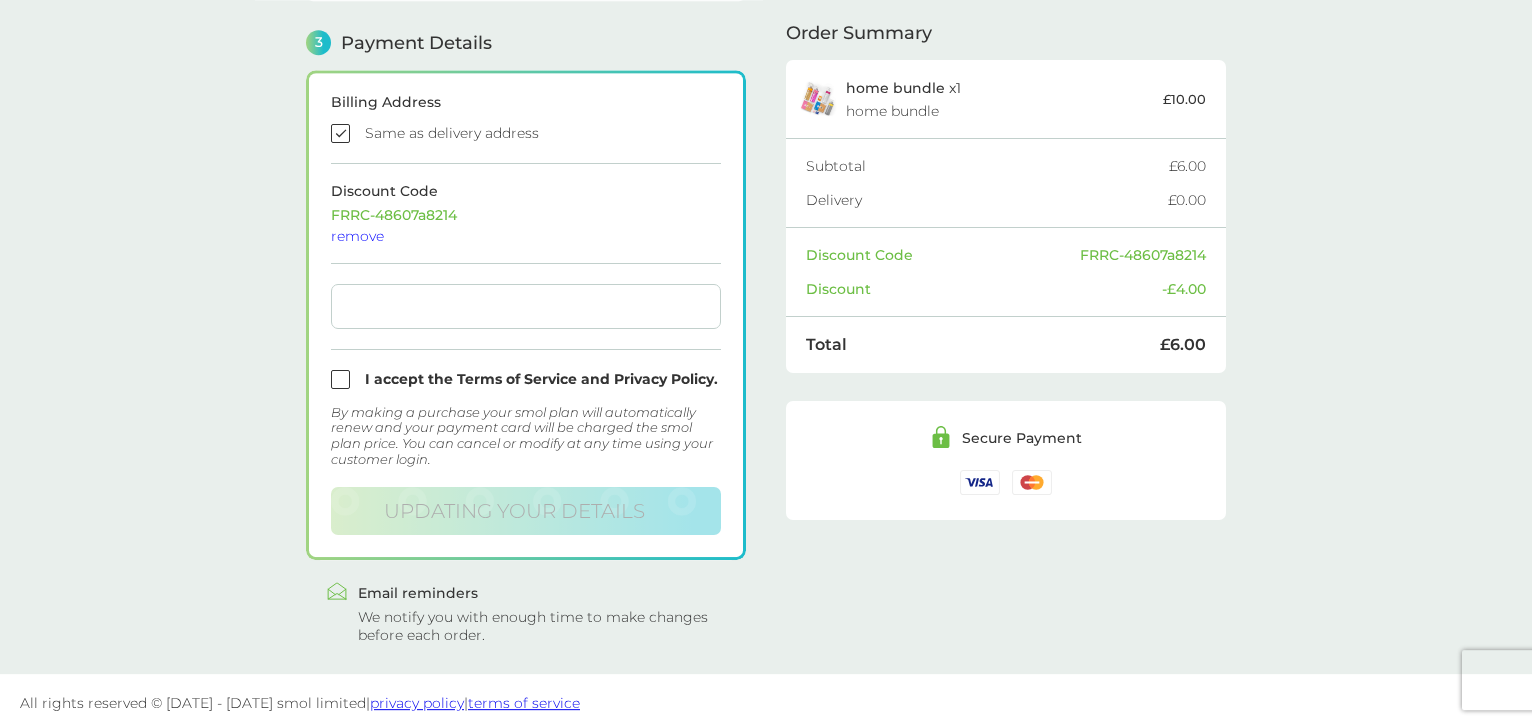 scroll, scrollTop: 572, scrollLeft: 0, axis: vertical 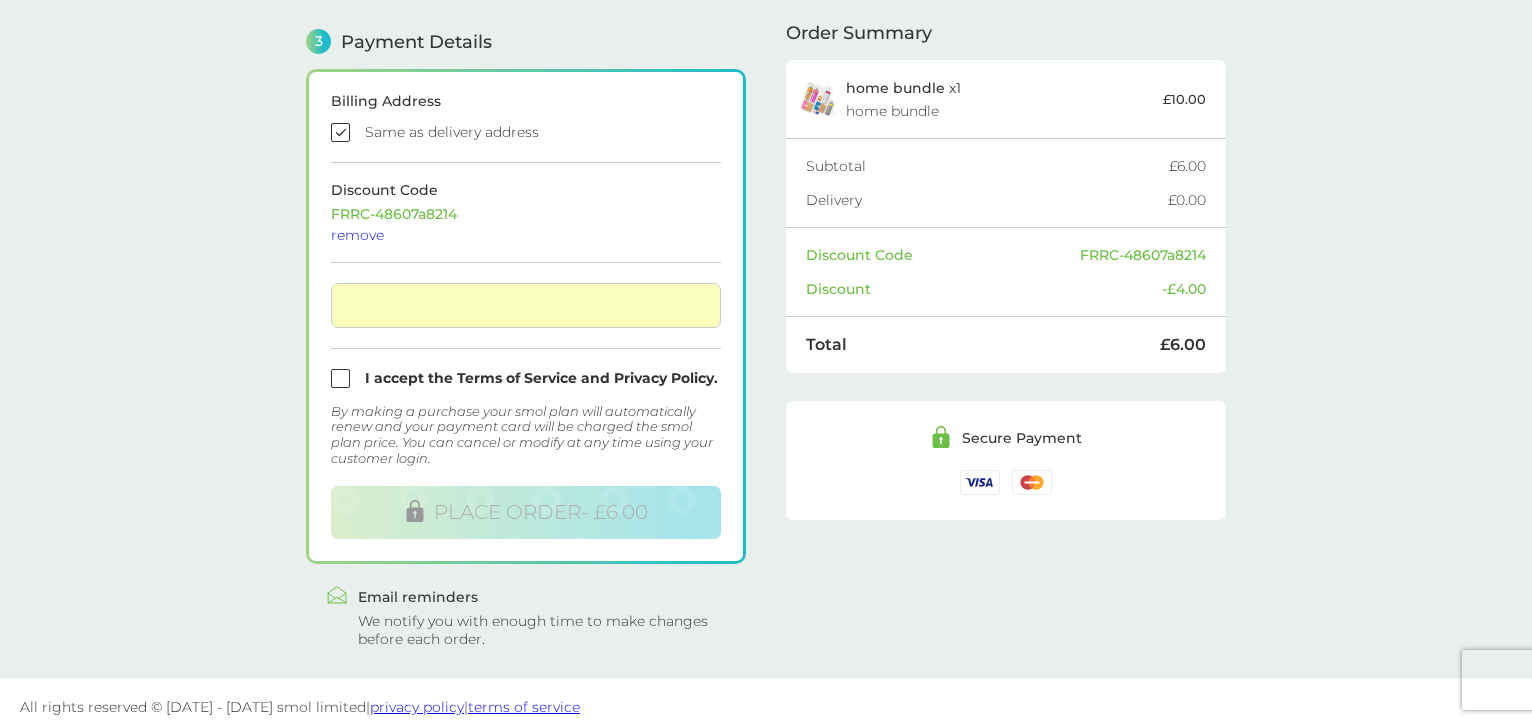 click at bounding box center [526, 378] 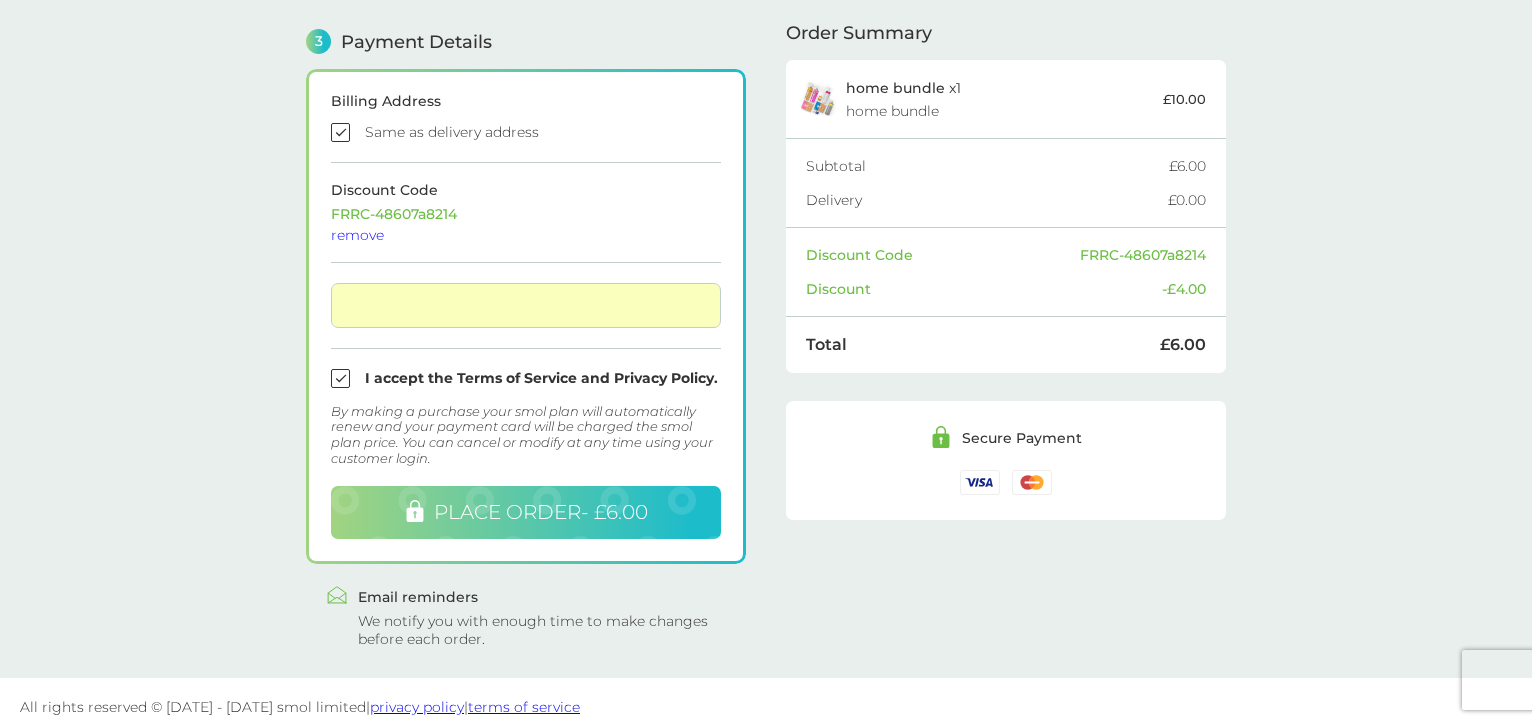 click on "PLACE ORDER  -   £6.00" at bounding box center [541, 512] 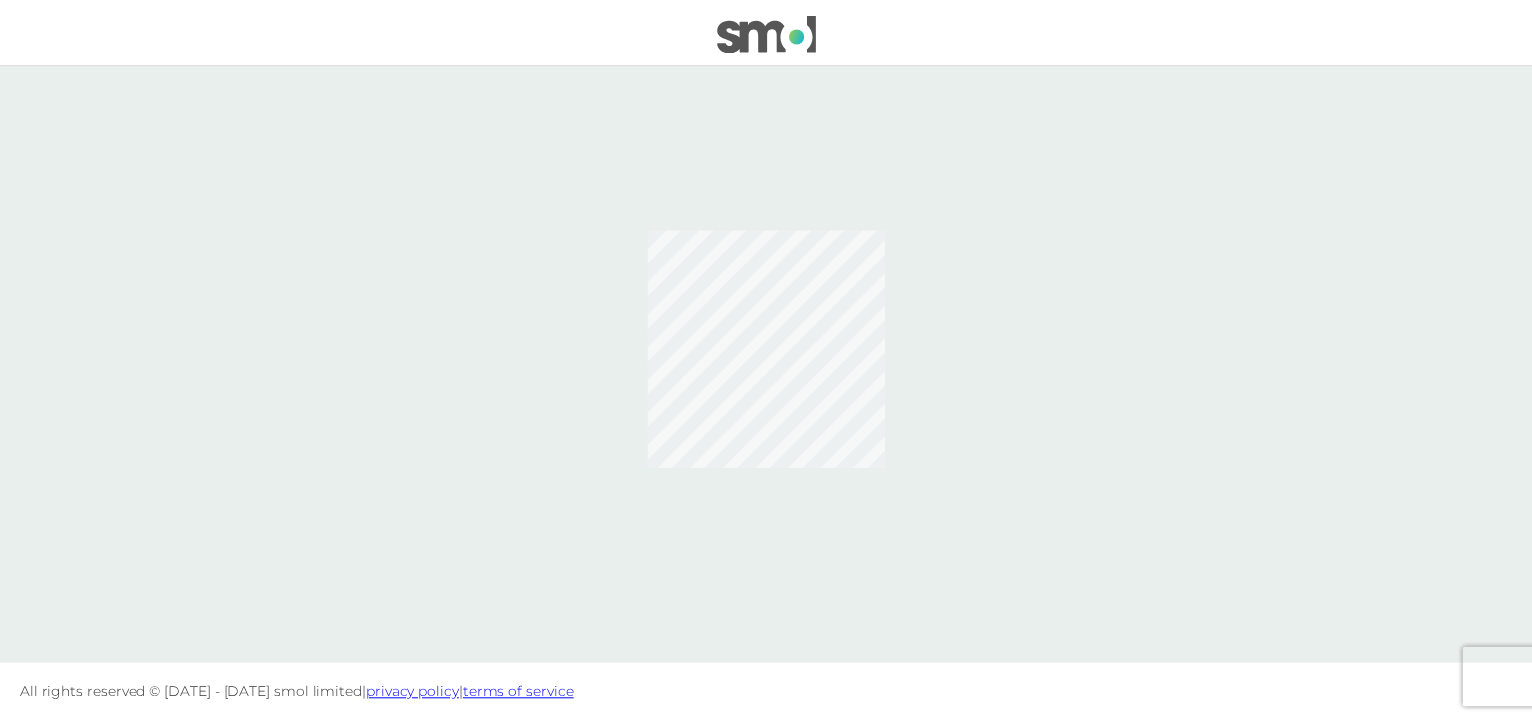 scroll, scrollTop: 0, scrollLeft: 0, axis: both 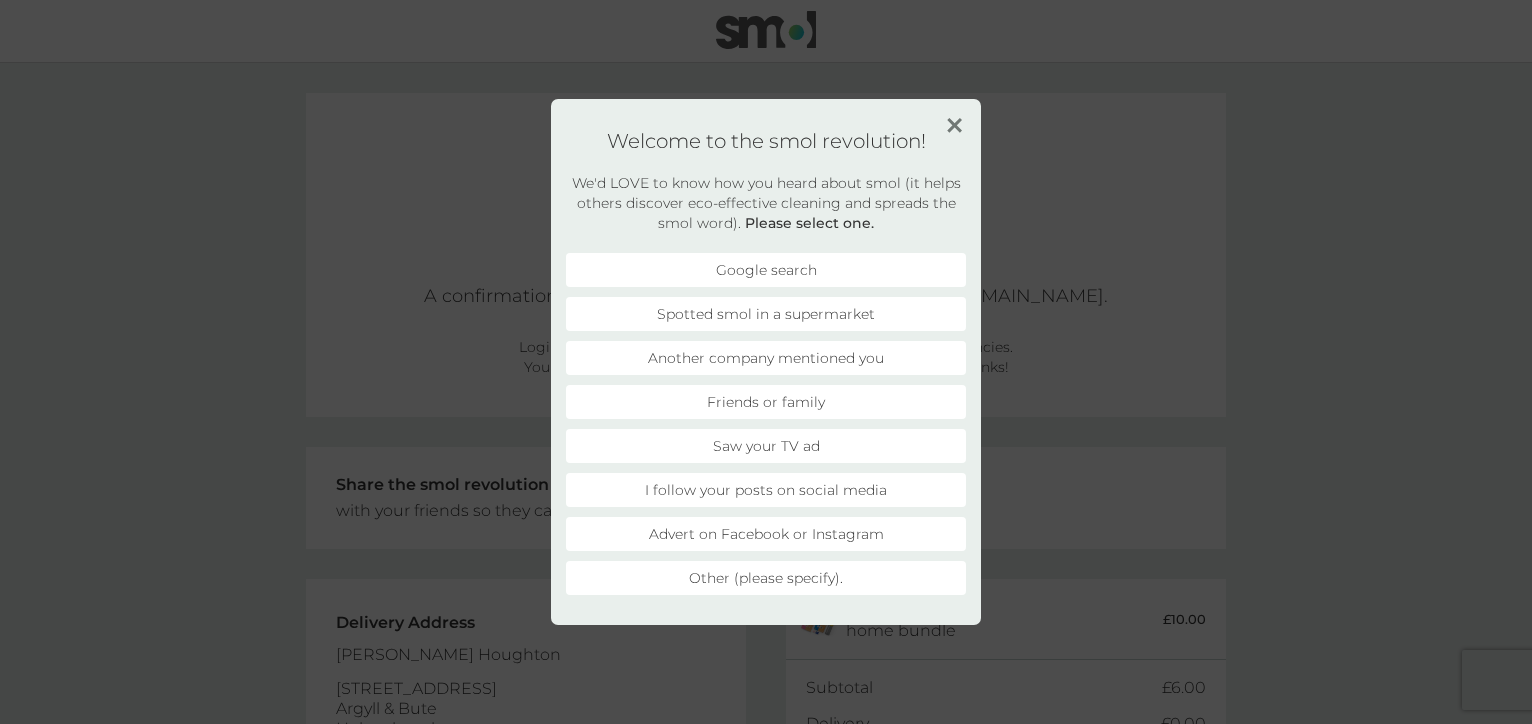 click on "Friends or family" at bounding box center (766, 402) 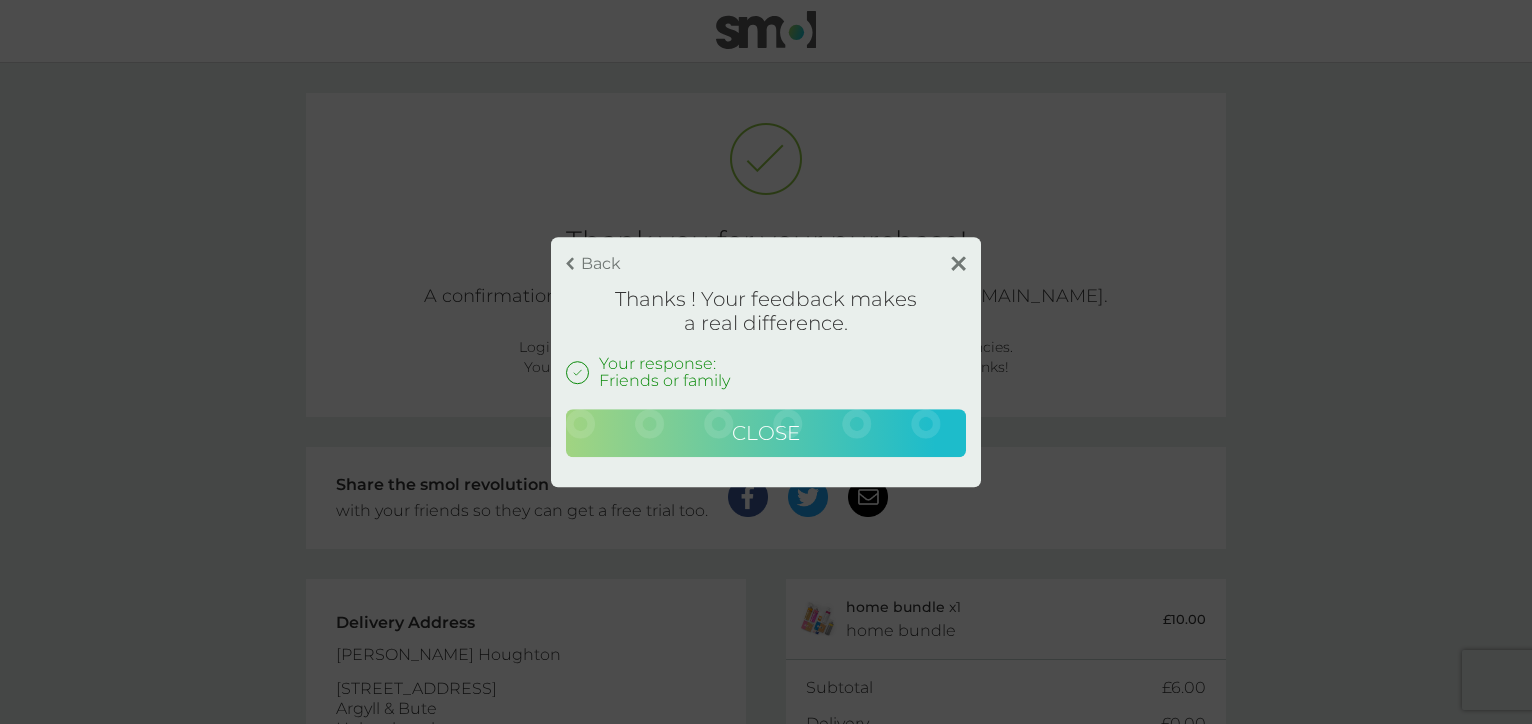 click on "Close" at bounding box center (766, 433) 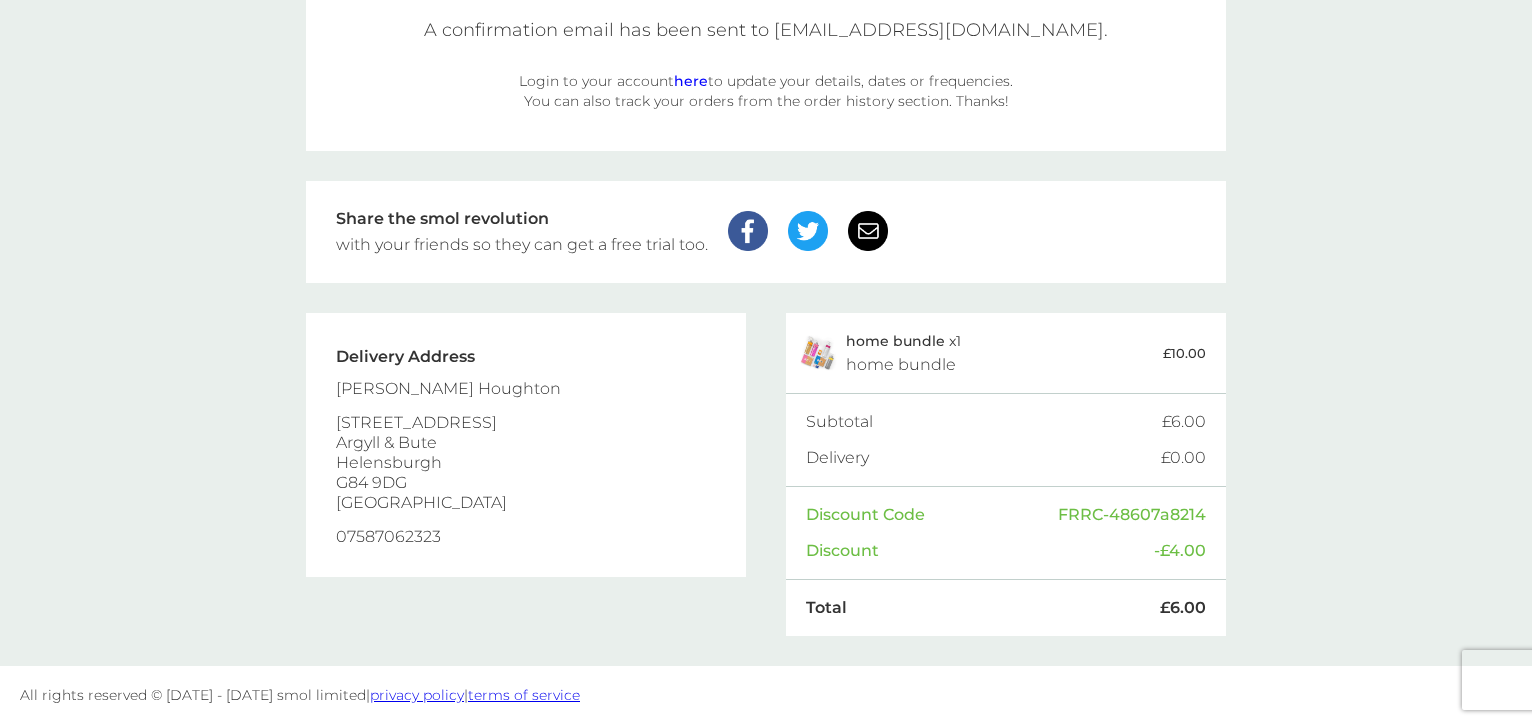 scroll, scrollTop: 0, scrollLeft: 0, axis: both 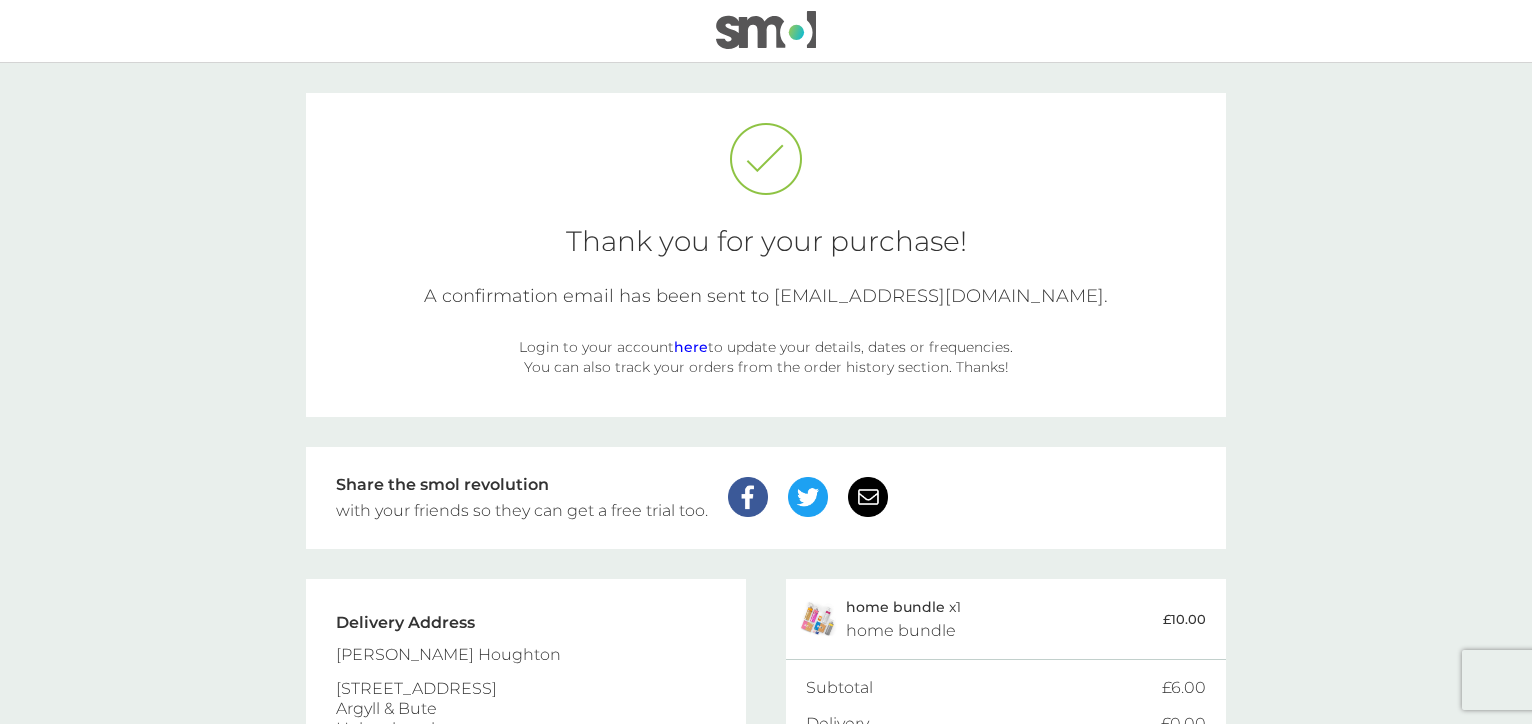 click on "here" at bounding box center [691, 347] 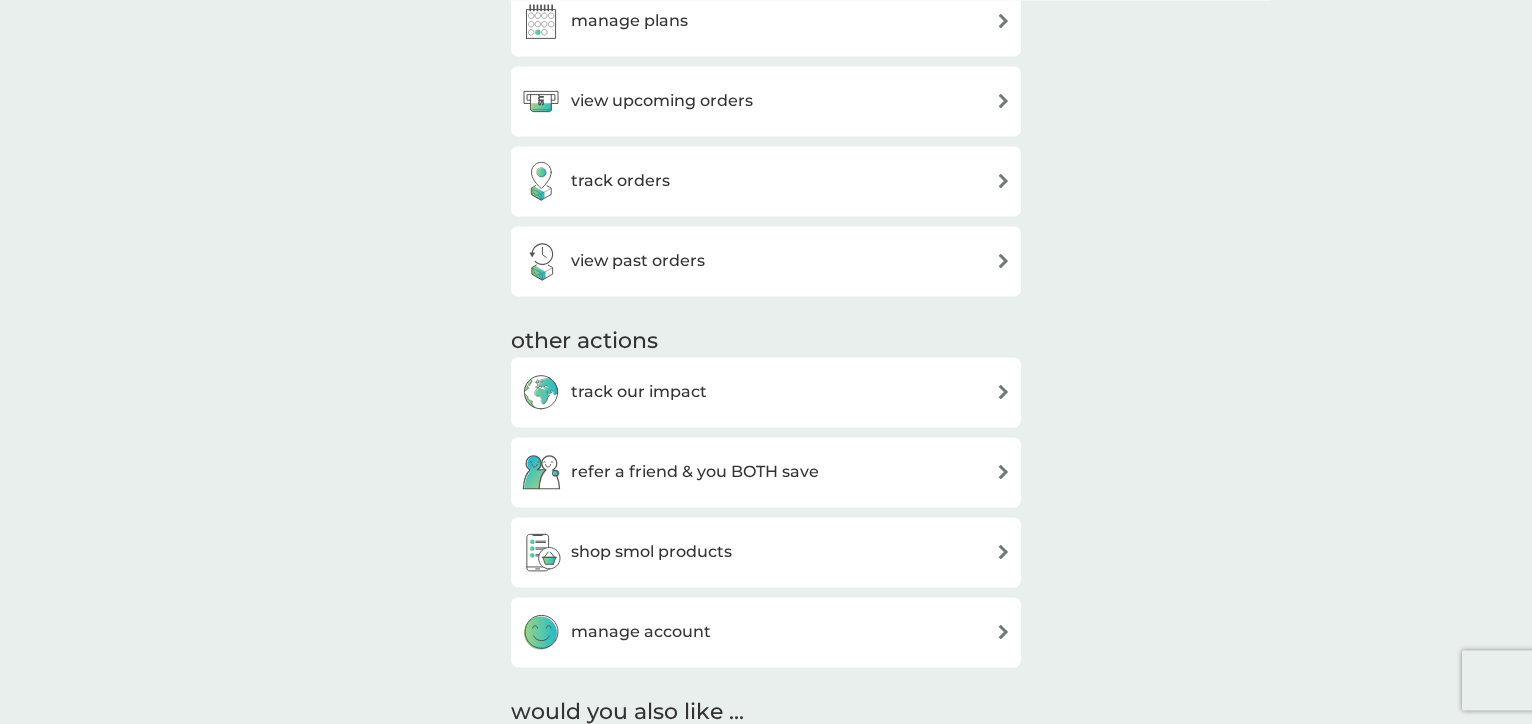 scroll, scrollTop: 780, scrollLeft: 0, axis: vertical 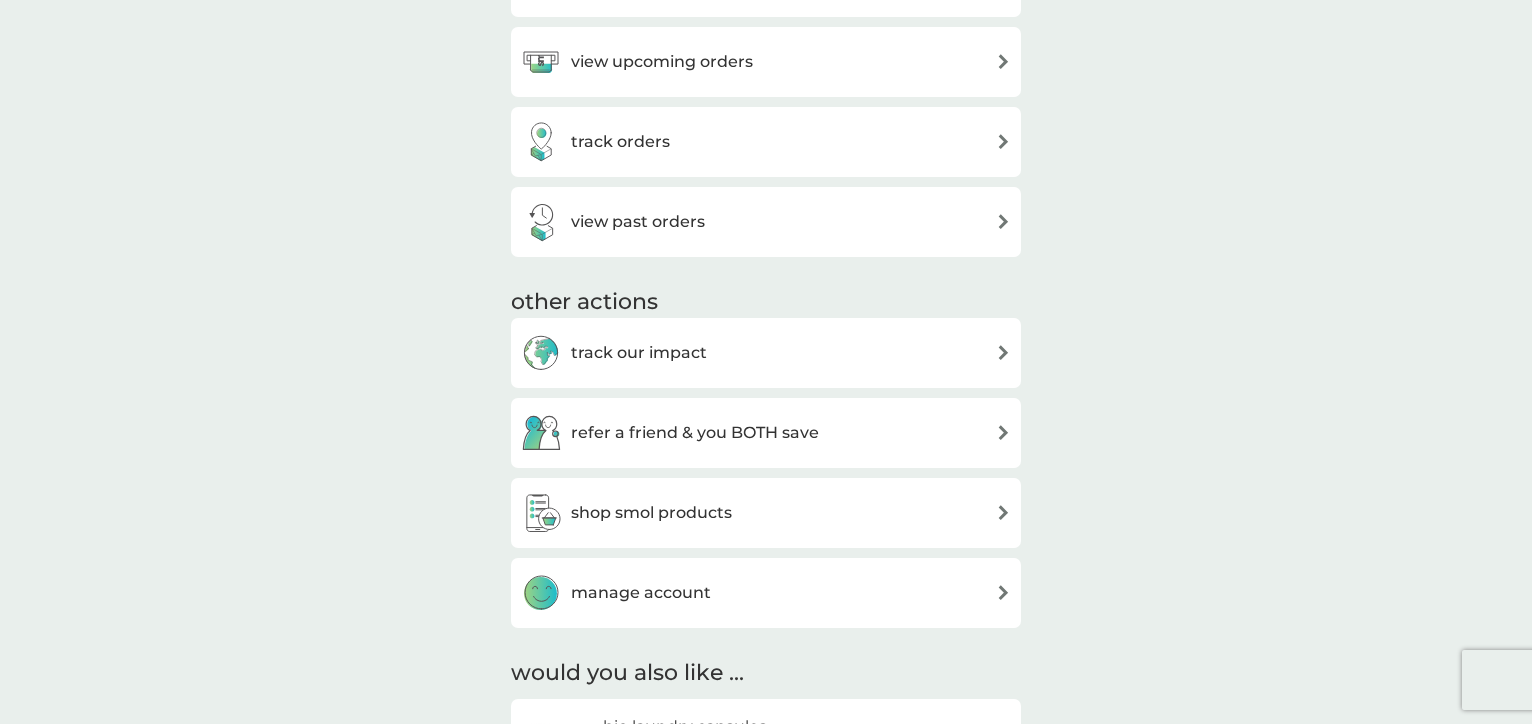 click on "shop smol products" at bounding box center (651, 513) 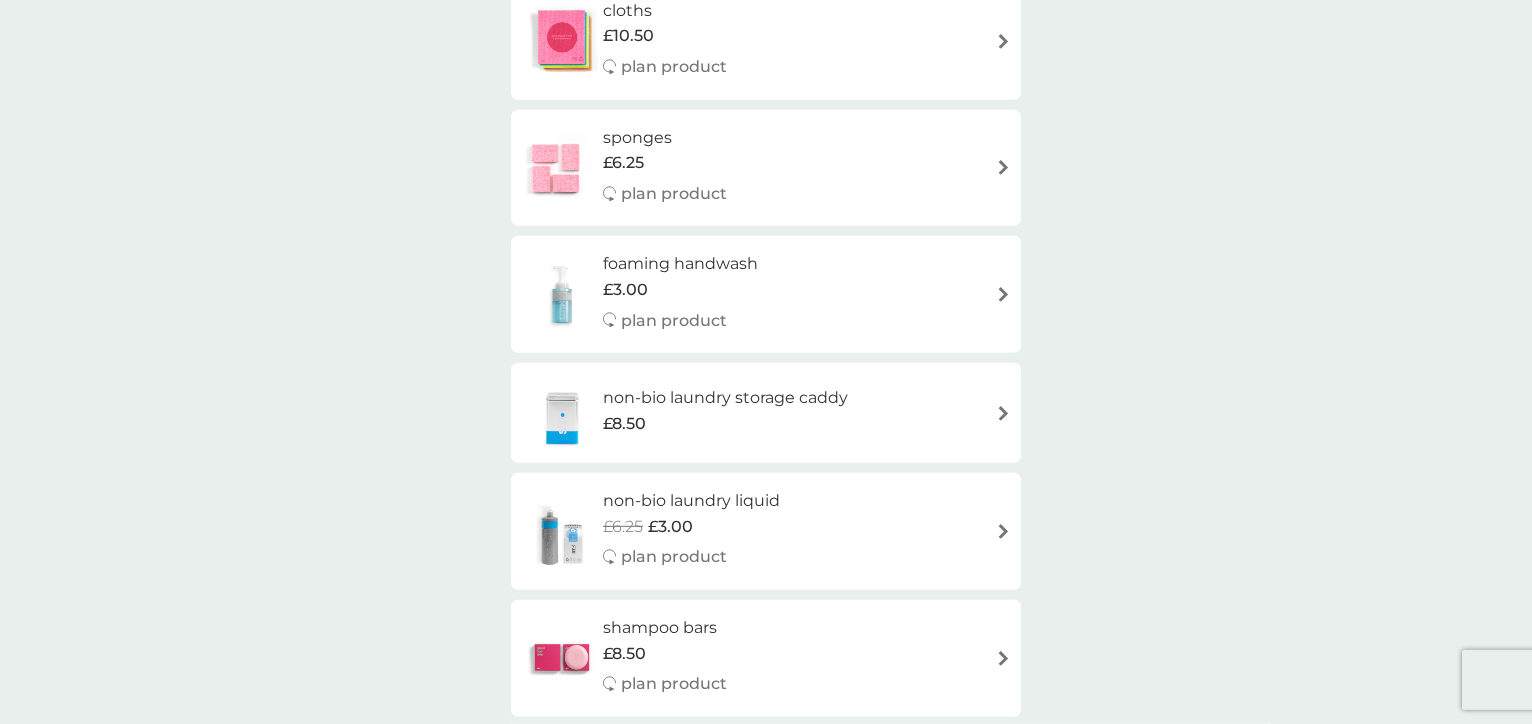 scroll, scrollTop: 1764, scrollLeft: 0, axis: vertical 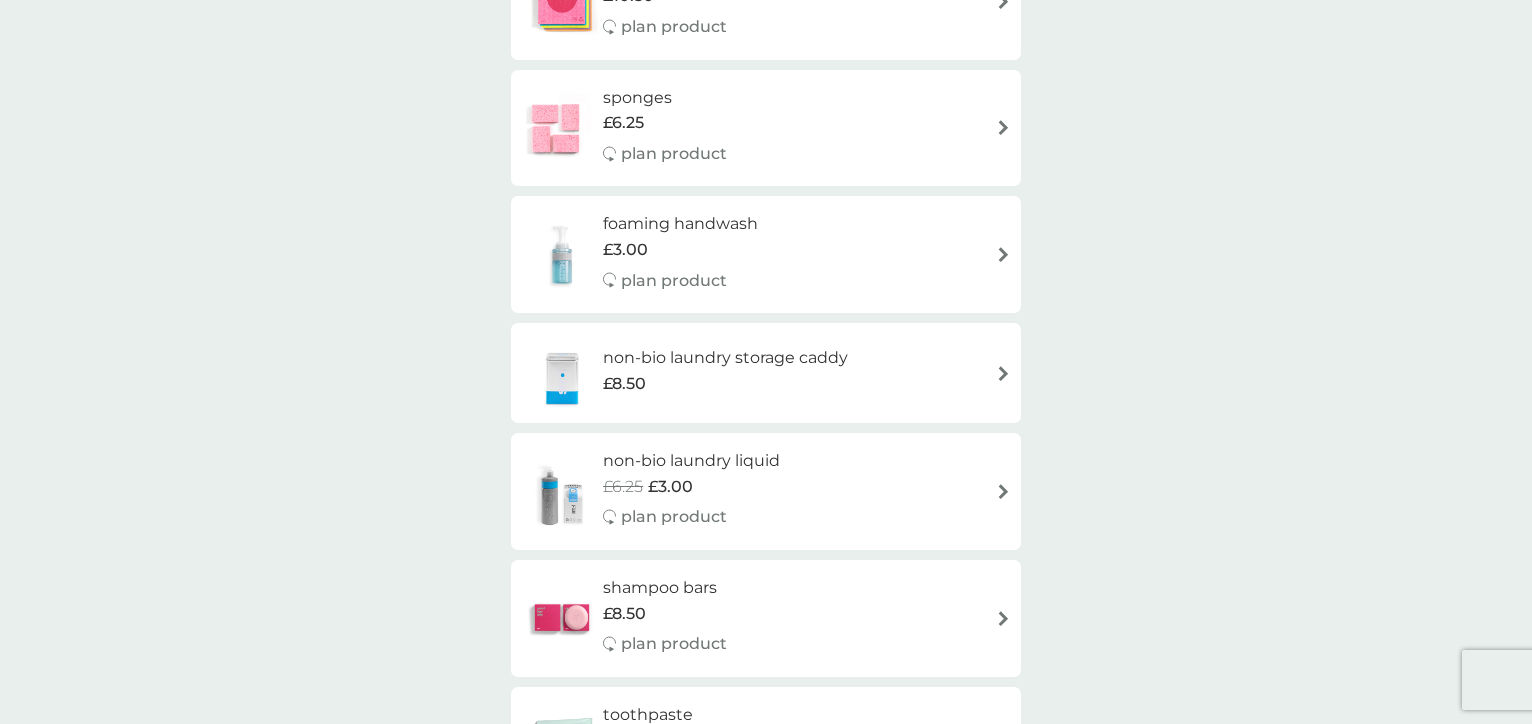 click at bounding box center (1003, 254) 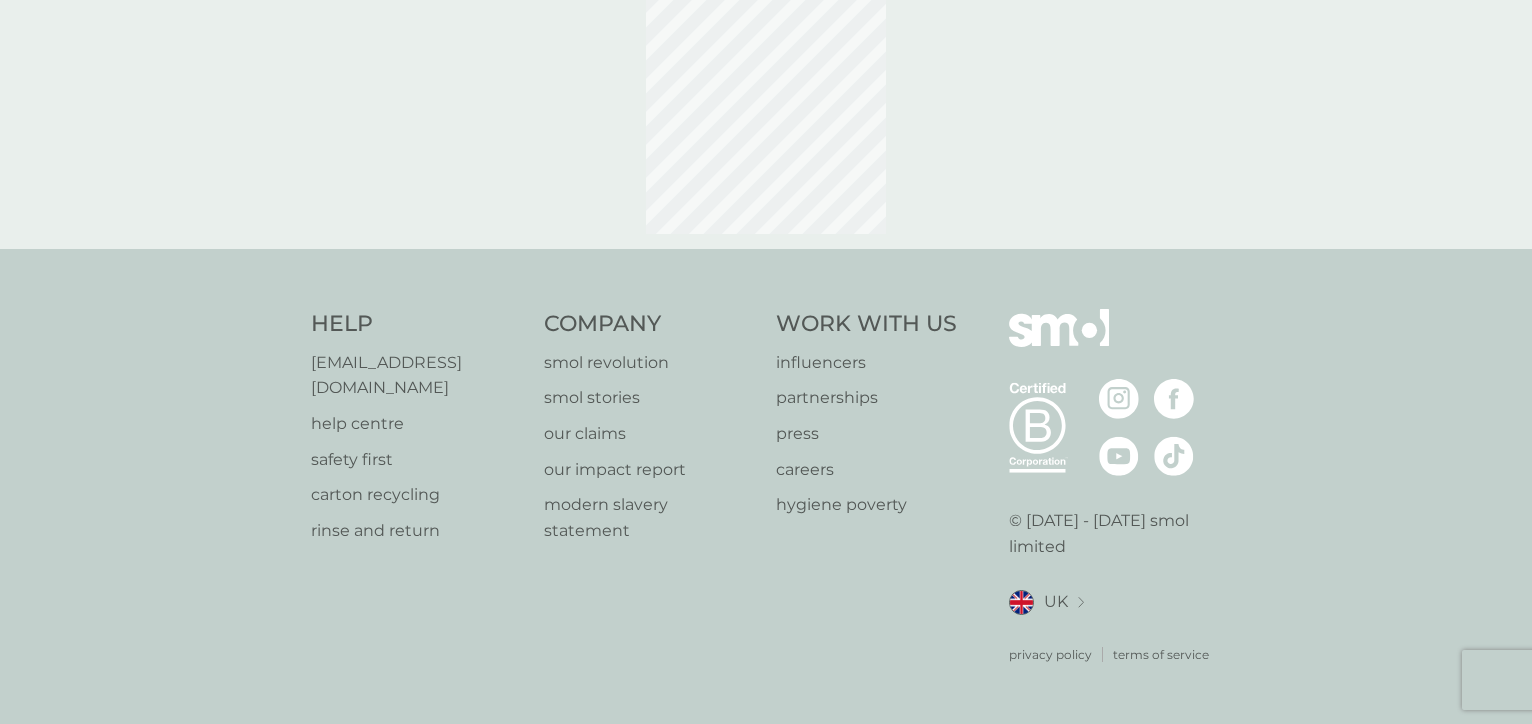 scroll, scrollTop: 0, scrollLeft: 0, axis: both 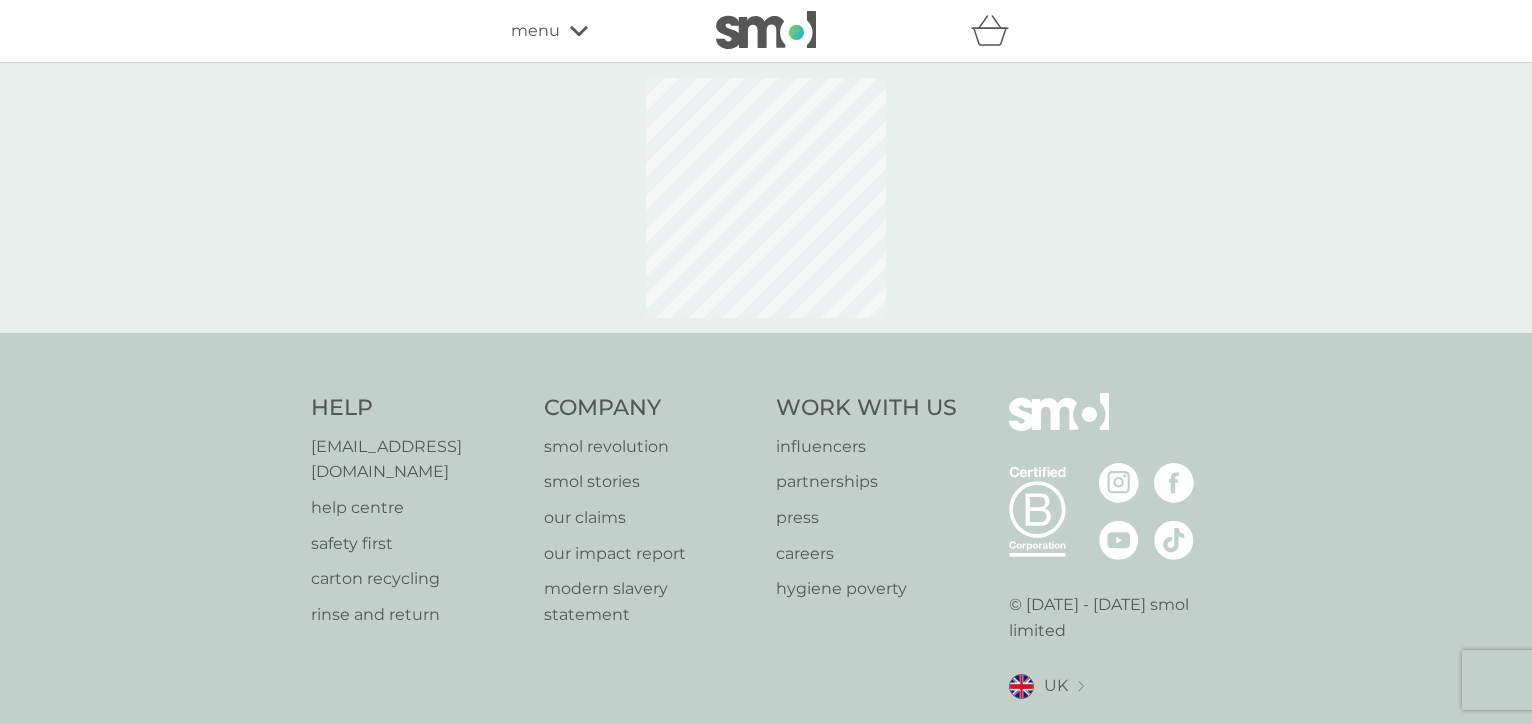 select on "119" 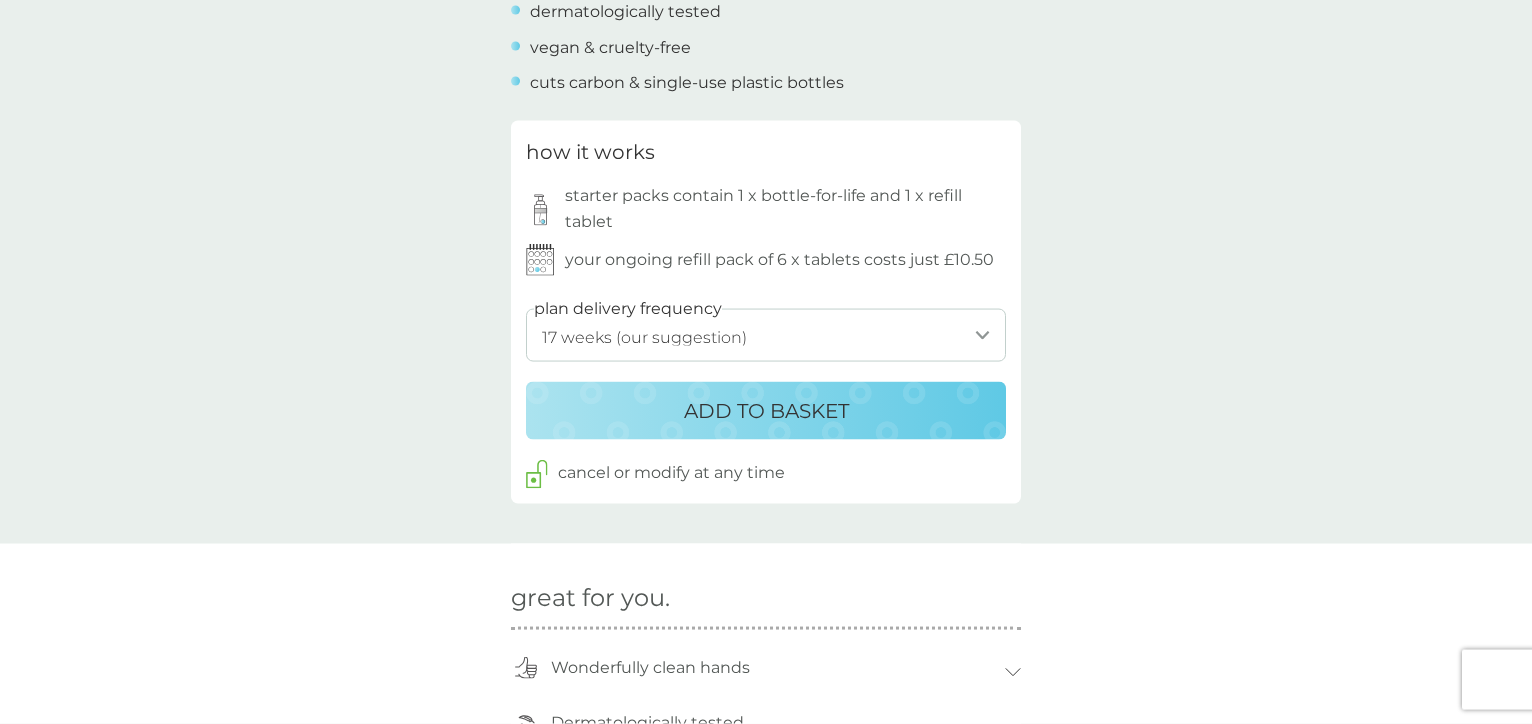 scroll, scrollTop: 1008, scrollLeft: 0, axis: vertical 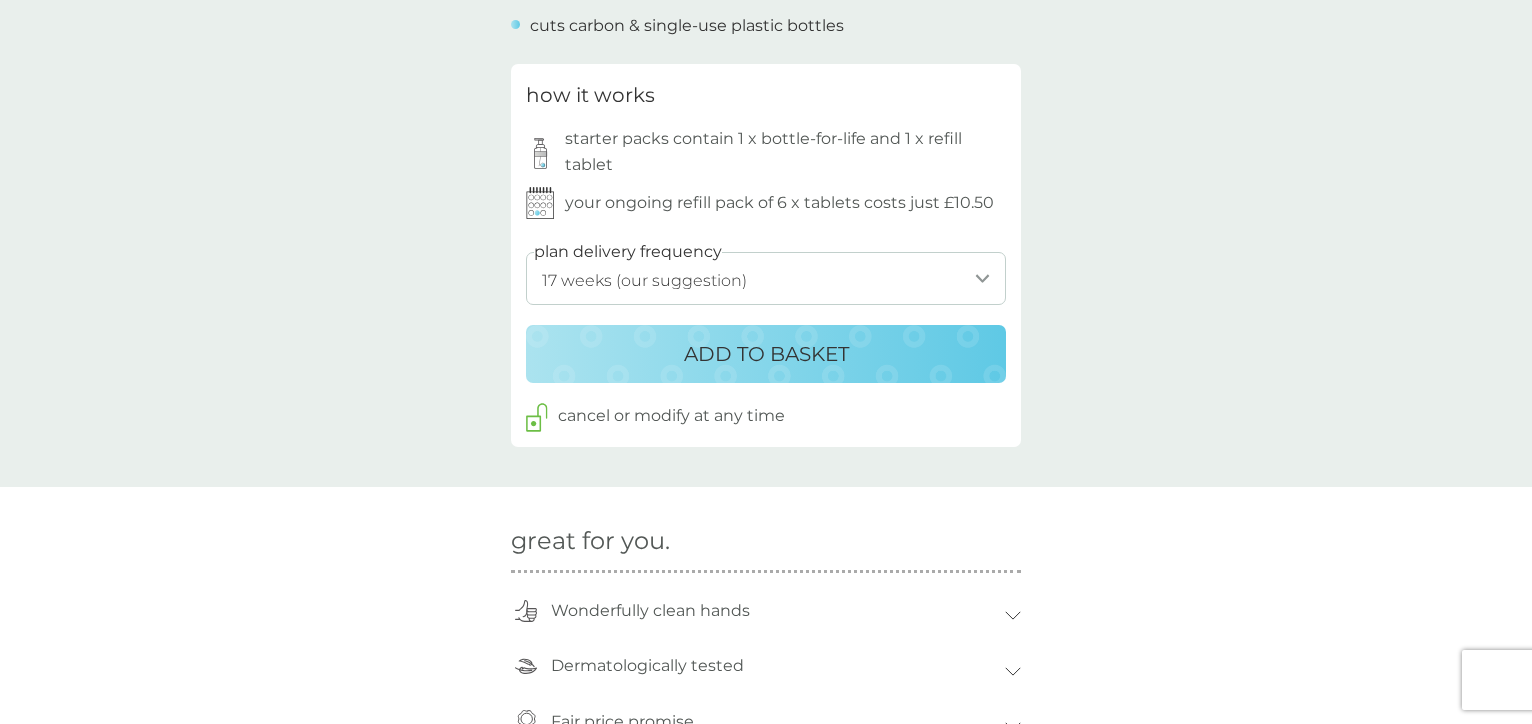 click on "1 week  2 weeks  3 weeks  4 weeks  5 weeks  6 weeks  7 weeks  8 weeks  9 weeks  10 weeks  11 weeks  12 weeks  13 weeks  14 weeks  15 weeks  16 weeks  17 weeks (our suggestion) 18 weeks  19 weeks  20 weeks  21 weeks  22 weeks  23 weeks  24 weeks  25 weeks  26 weeks" at bounding box center (766, 278) 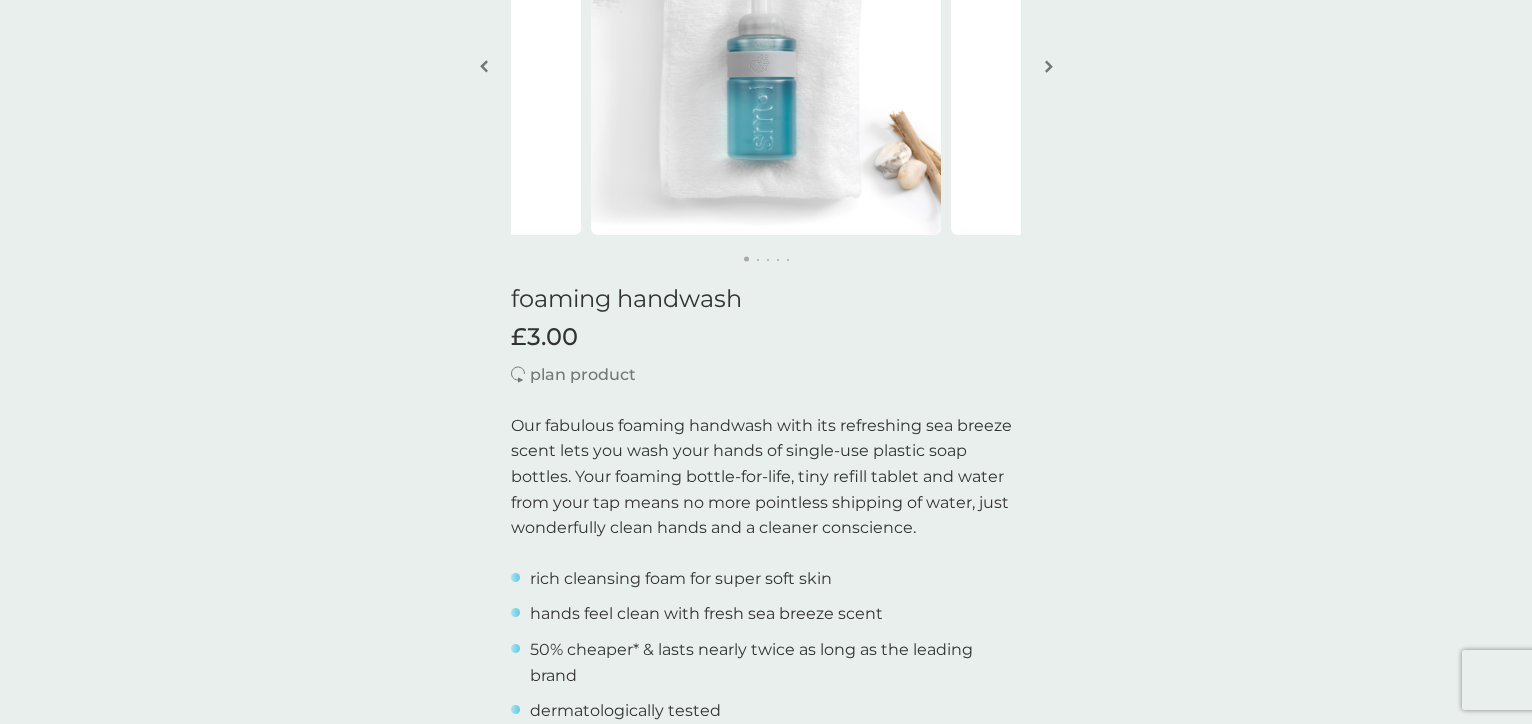 scroll, scrollTop: 420, scrollLeft: 0, axis: vertical 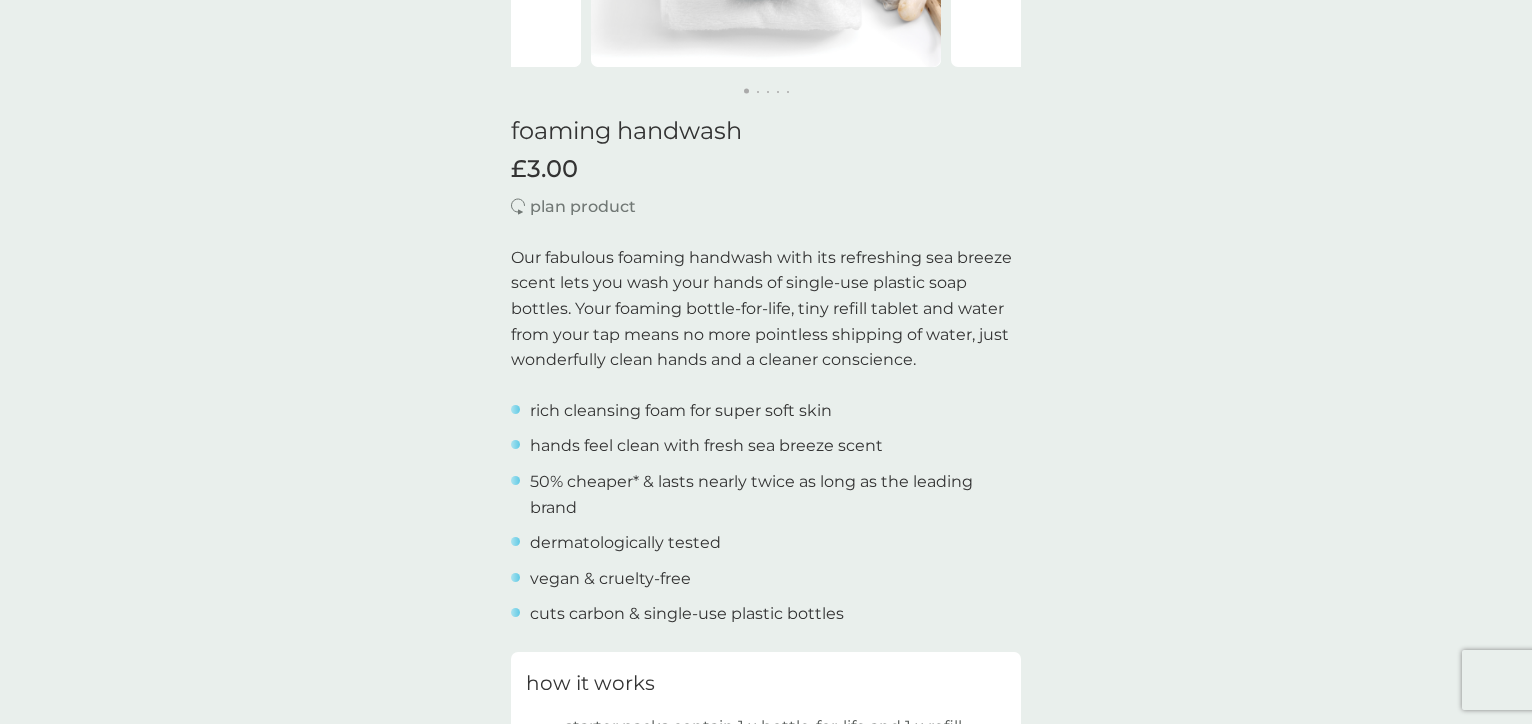 click on "plan product" at bounding box center [766, 207] 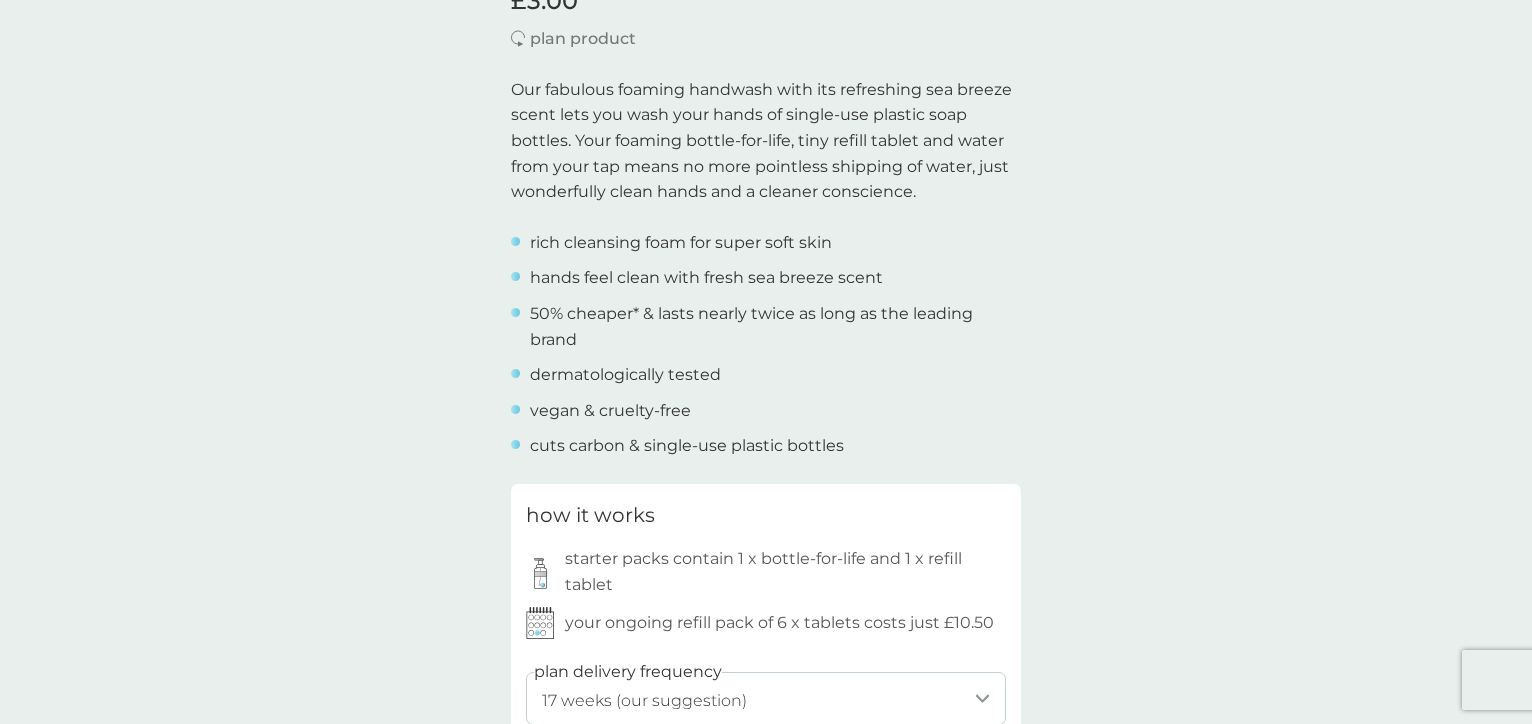 scroll, scrollTop: 840, scrollLeft: 0, axis: vertical 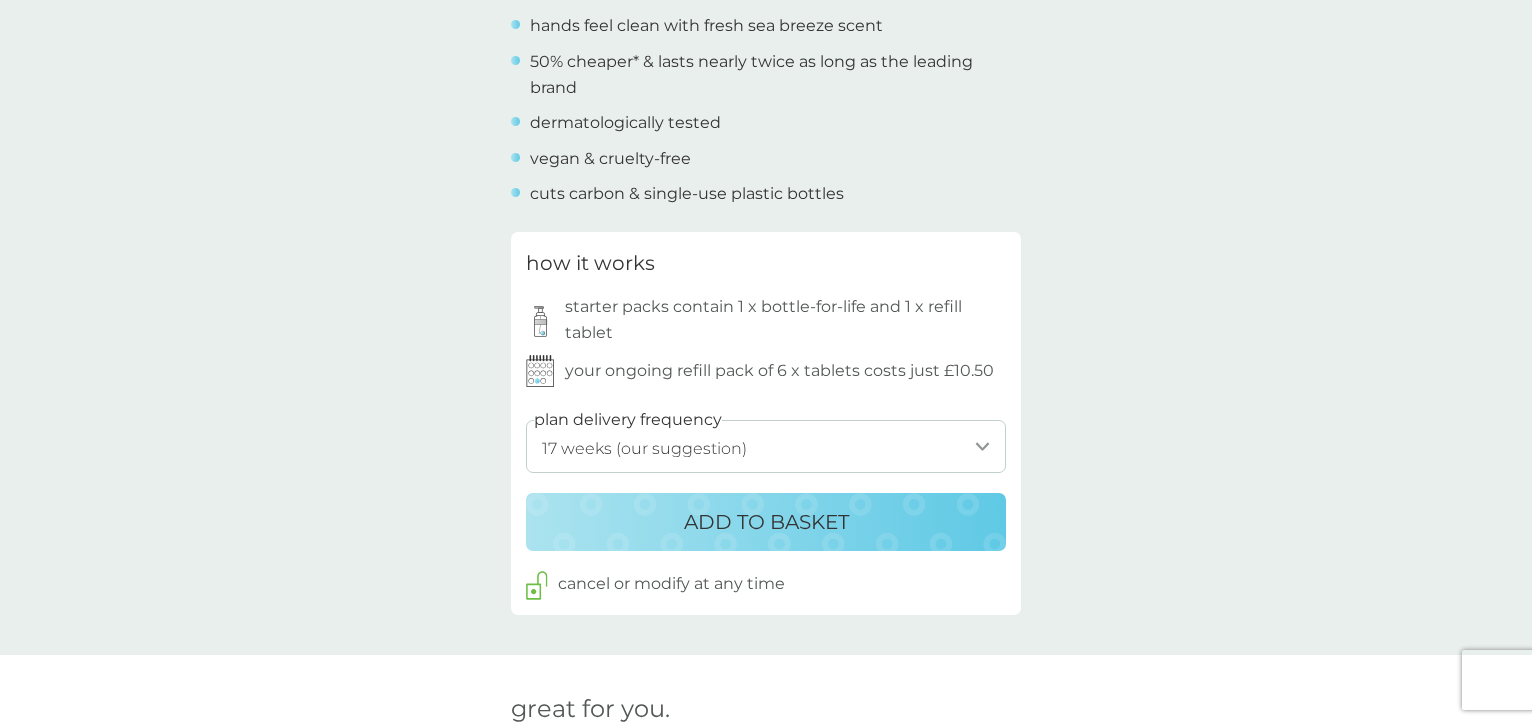click on "ADD TO BASKET" at bounding box center [766, 522] 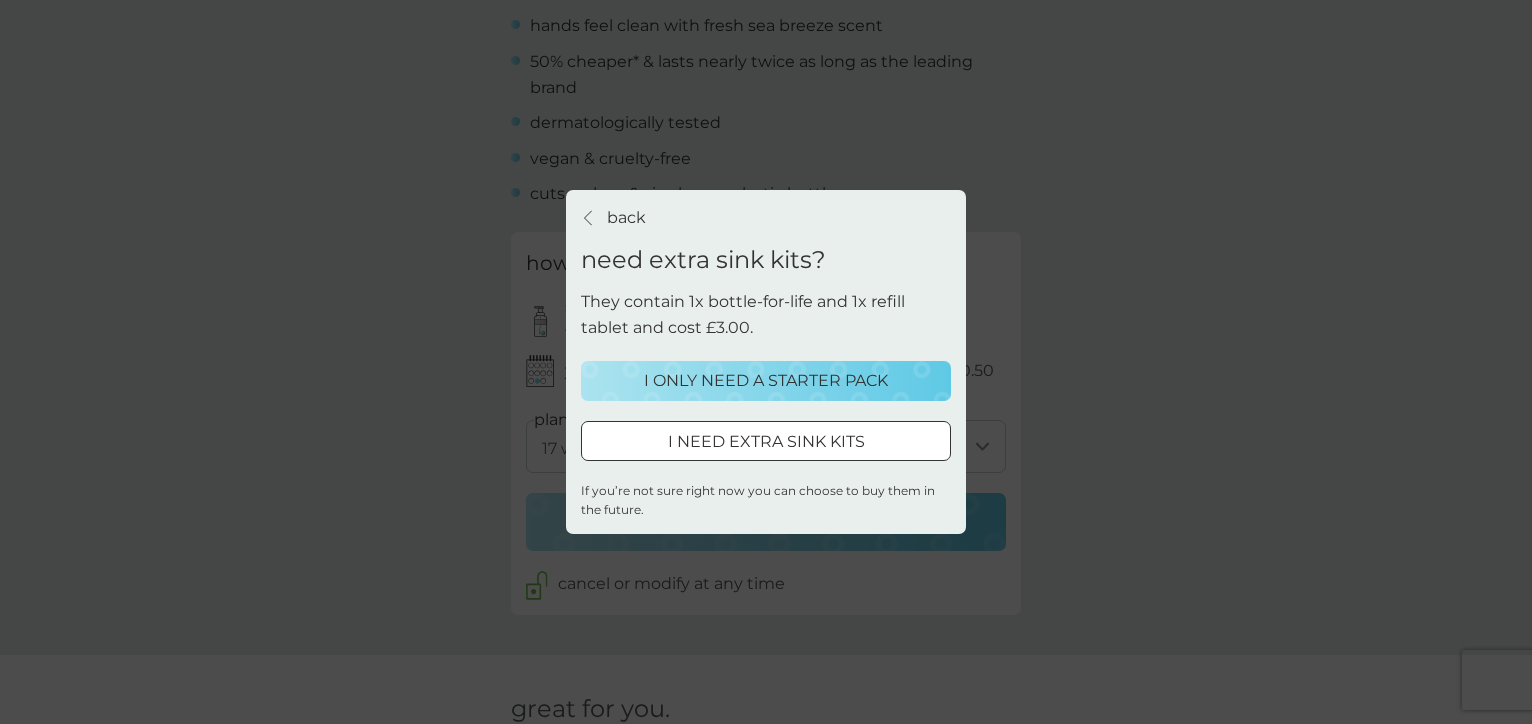 click on "I NEED EXTRA SINK KITS" at bounding box center [766, 442] 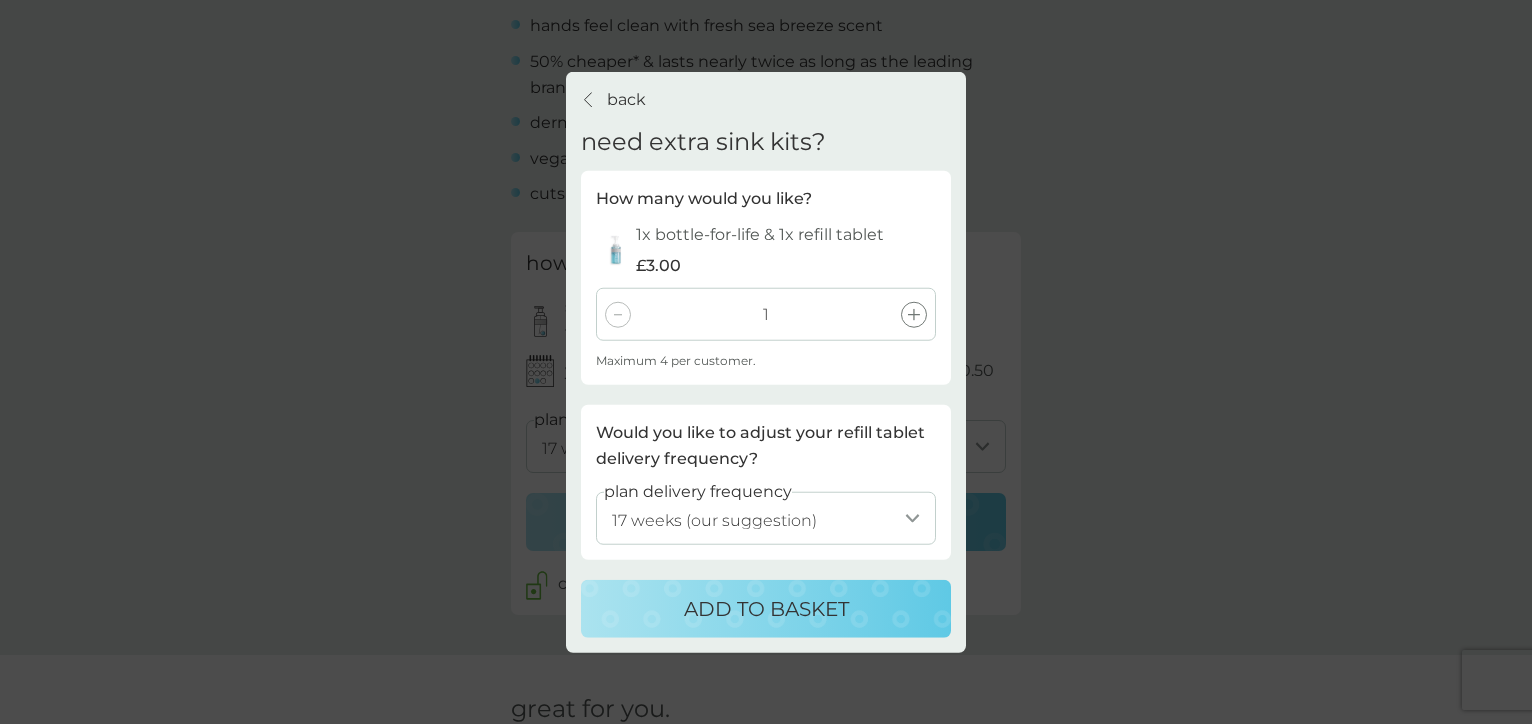 click 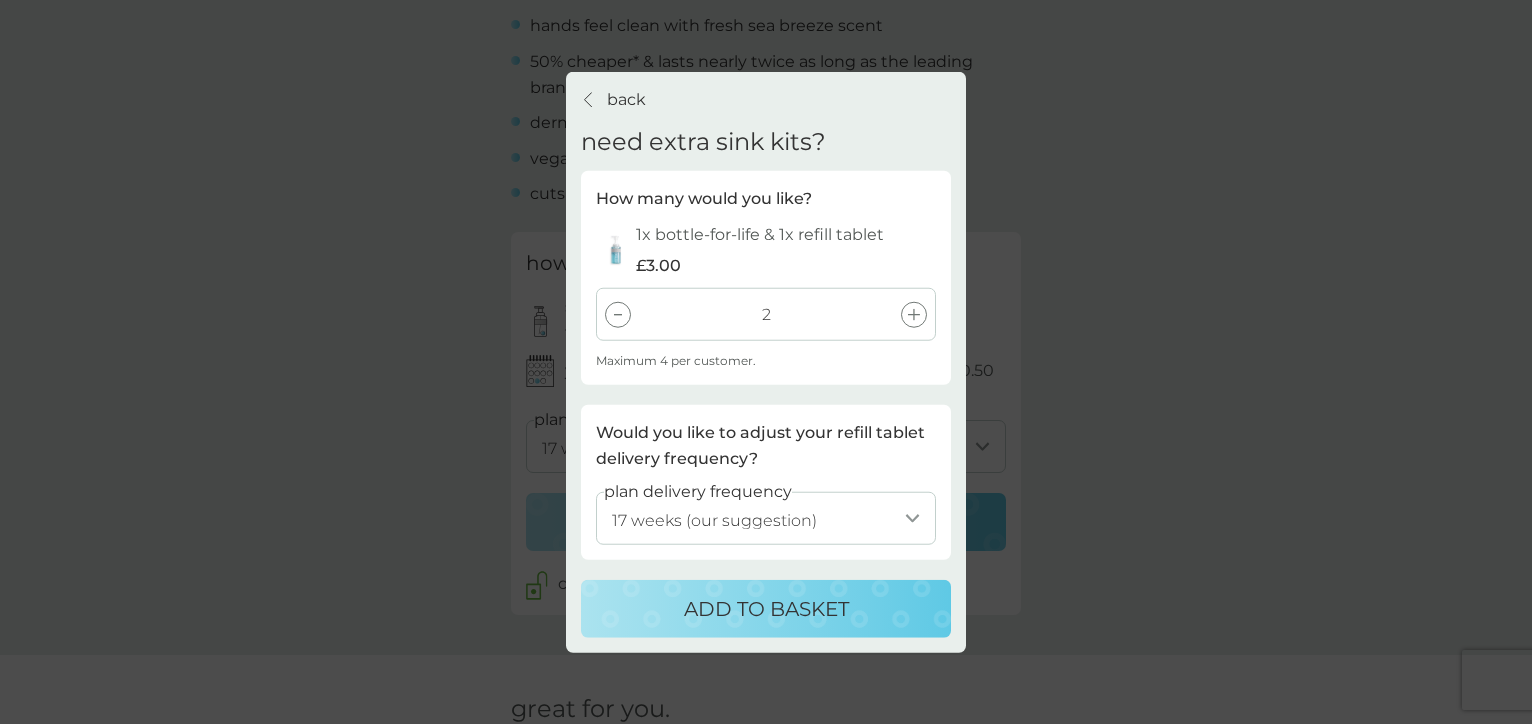 click on "1 week  2 weeks  3 weeks  4 weeks  5 weeks  6 weeks  7 weeks  8 weeks  9 weeks  10 weeks  11 weeks  12 weeks  13 weeks  14 weeks  15 weeks  16 weeks  17 weeks (our suggestion) 18 weeks  19 weeks  20 weeks  21 weeks  22 weeks  23 weeks  24 weeks  25 weeks  26 weeks" at bounding box center (766, 517) 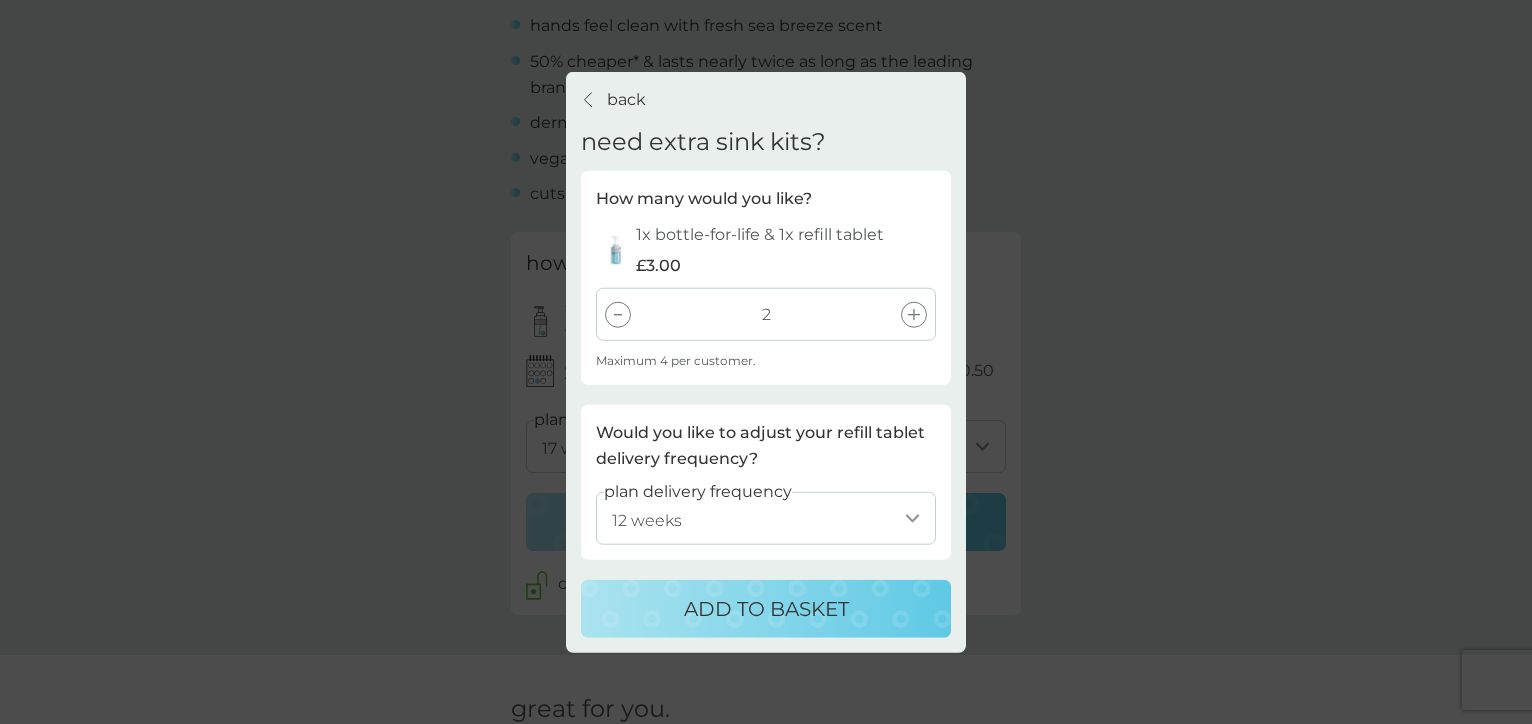 click on "12 weeks" at bounding box center [0, 0] 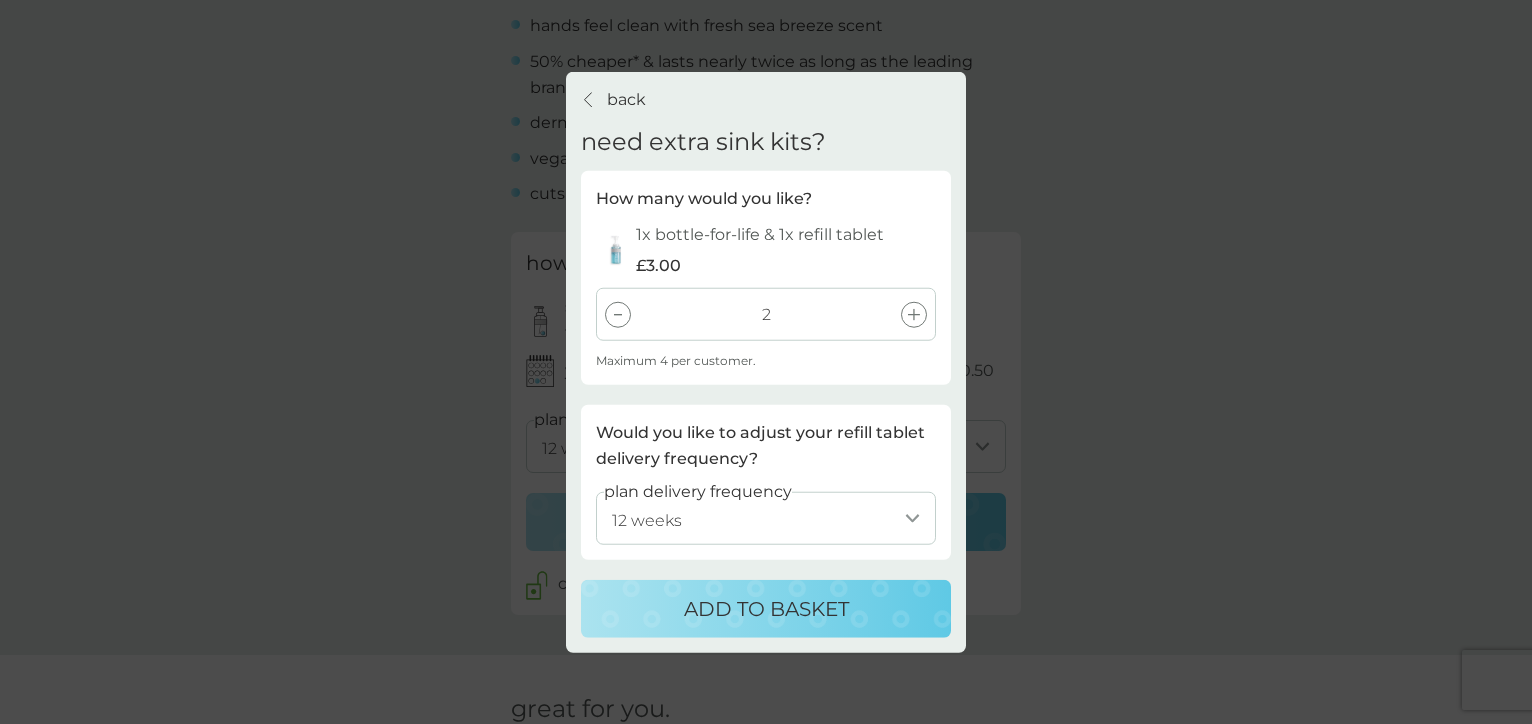 click on "1 week  2 weeks  3 weeks  4 weeks  5 weeks  6 weeks  7 weeks  8 weeks  9 weeks  10 weeks  11 weeks  12 weeks  13 weeks  14 weeks  15 weeks  16 weeks  17 weeks (our suggestion) 18 weeks  19 weeks  20 weeks  21 weeks  22 weeks  23 weeks  24 weeks  25 weeks  26 weeks" at bounding box center (766, 517) 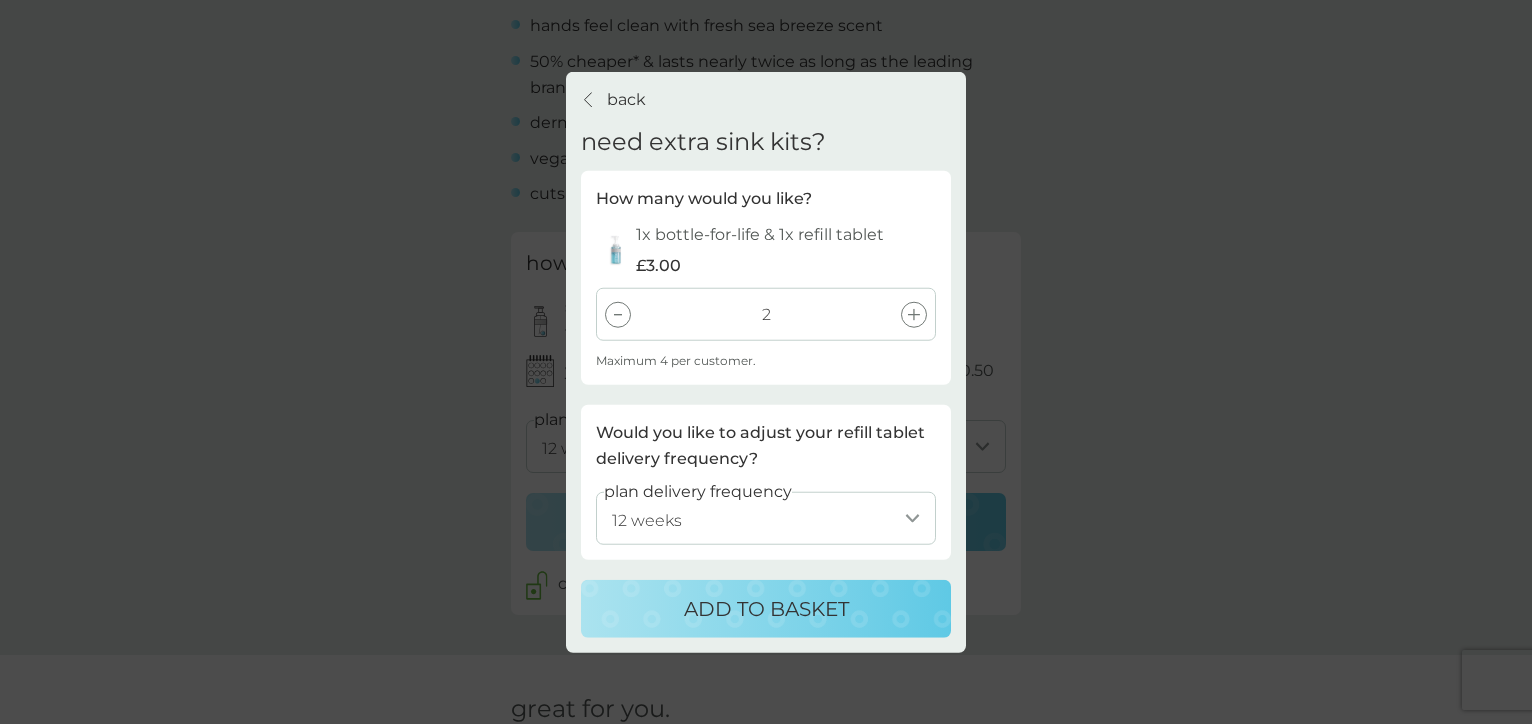 select on "119" 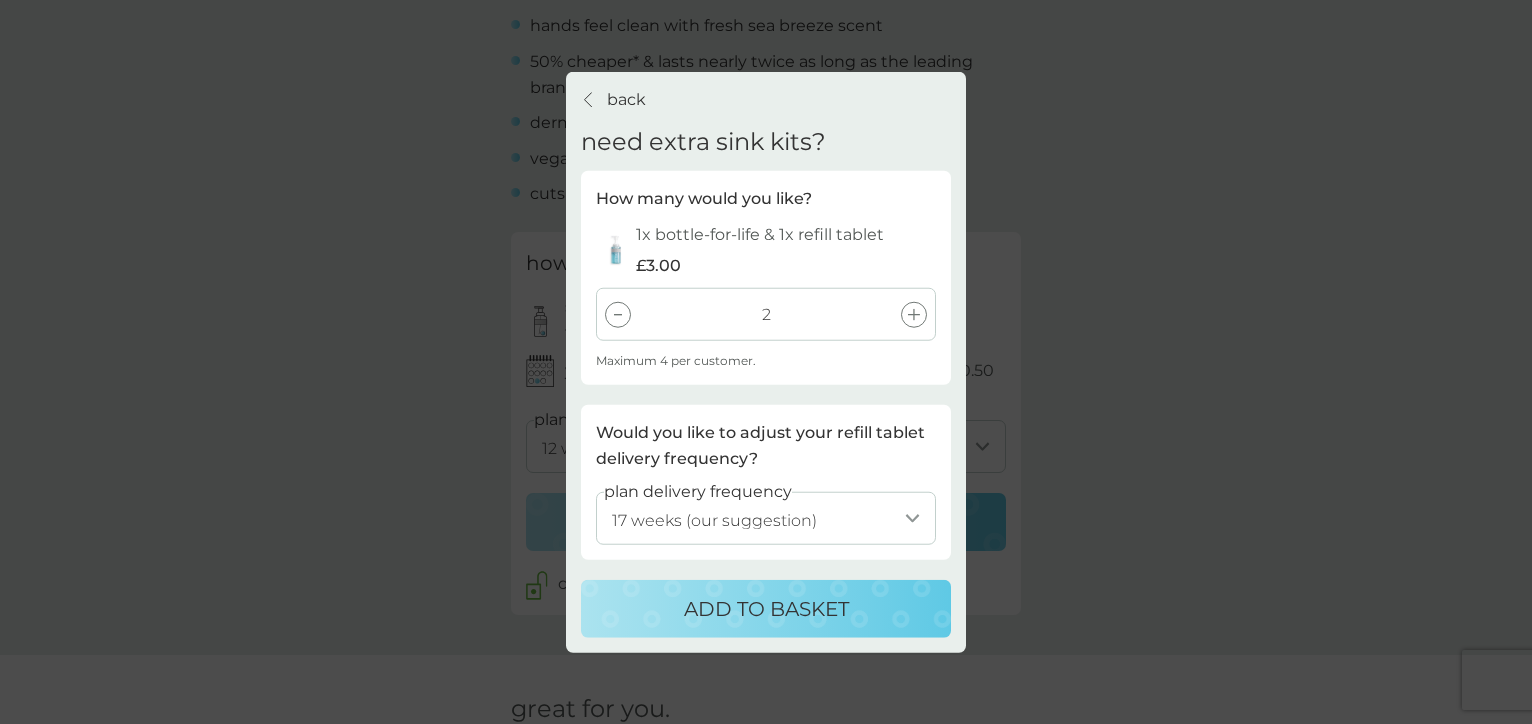 click on "17 weeks (our suggestion)" at bounding box center [0, 0] 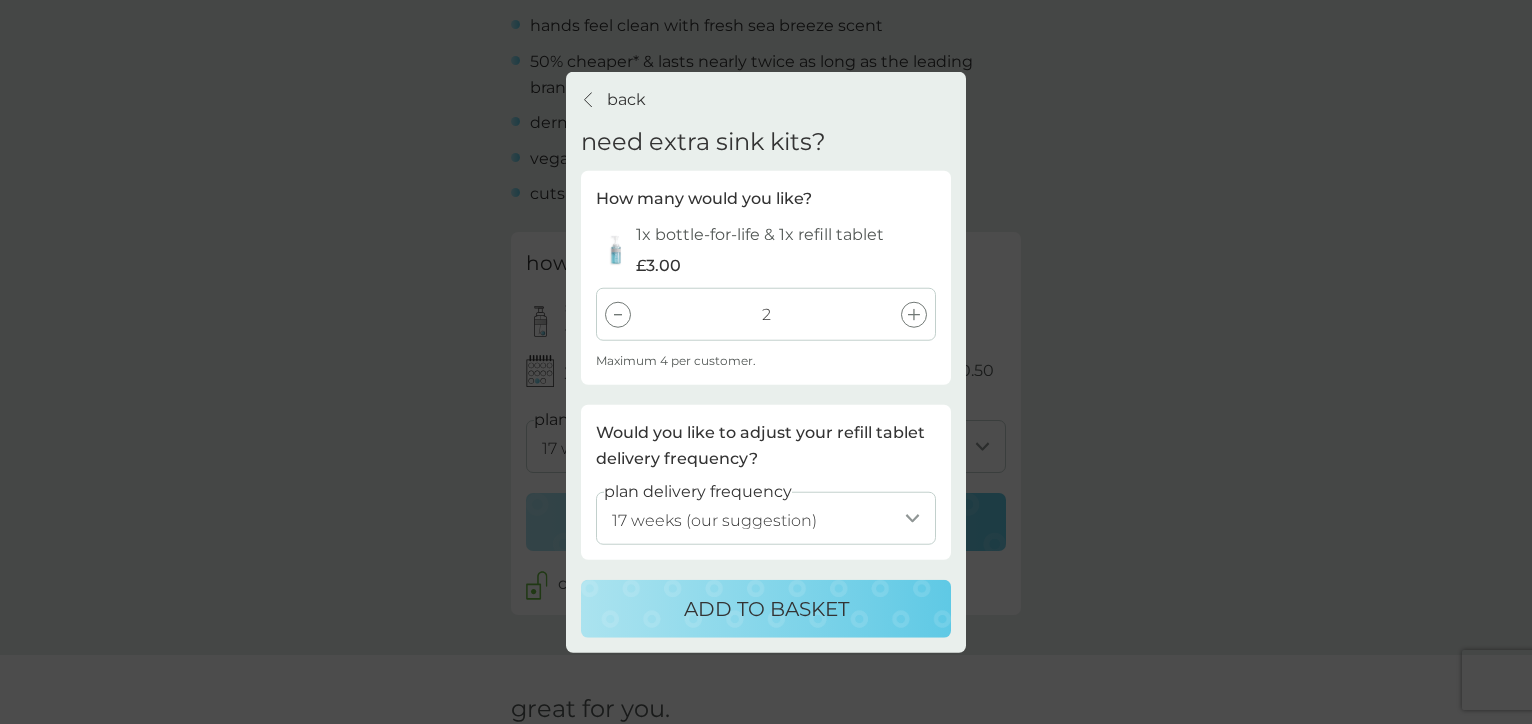 click on "ADD TO BASKET" at bounding box center [766, 608] 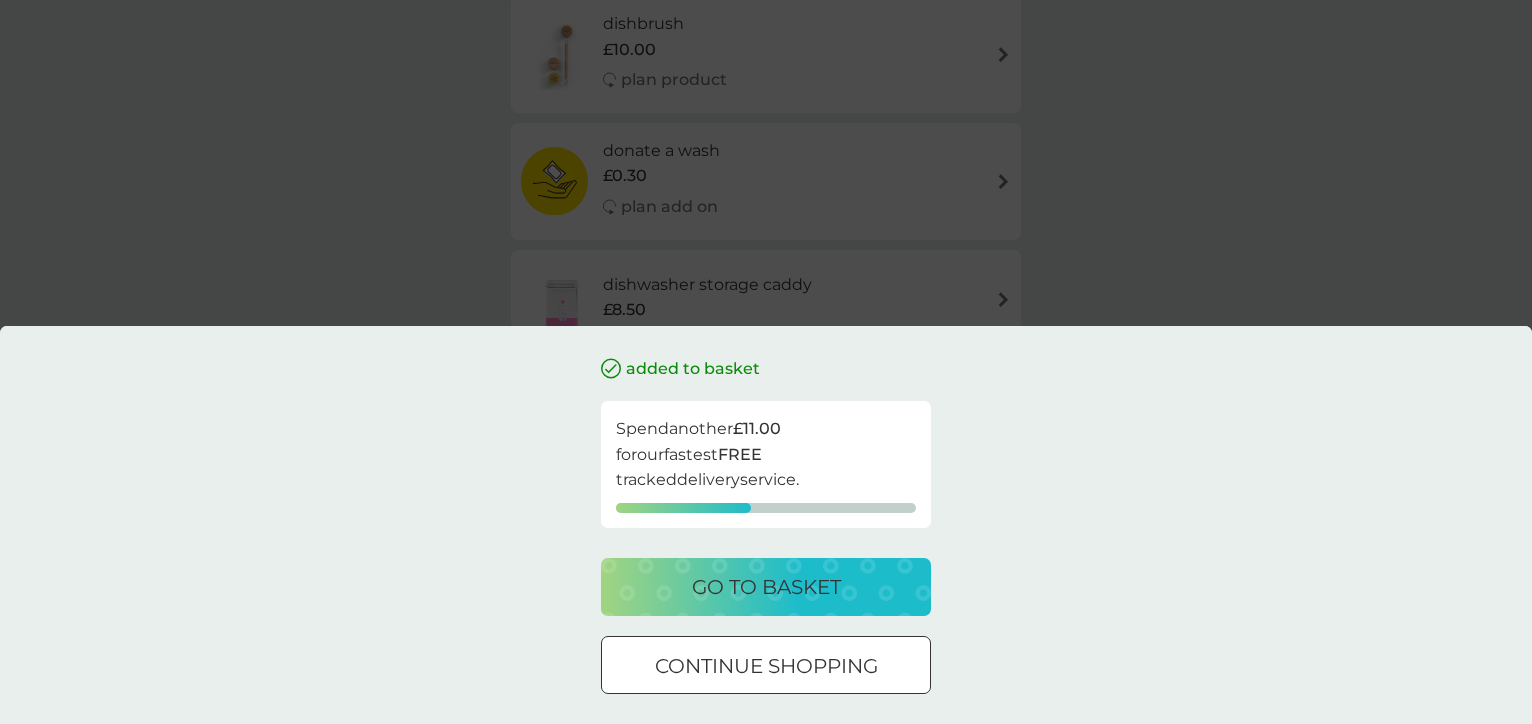 scroll, scrollTop: 0, scrollLeft: 0, axis: both 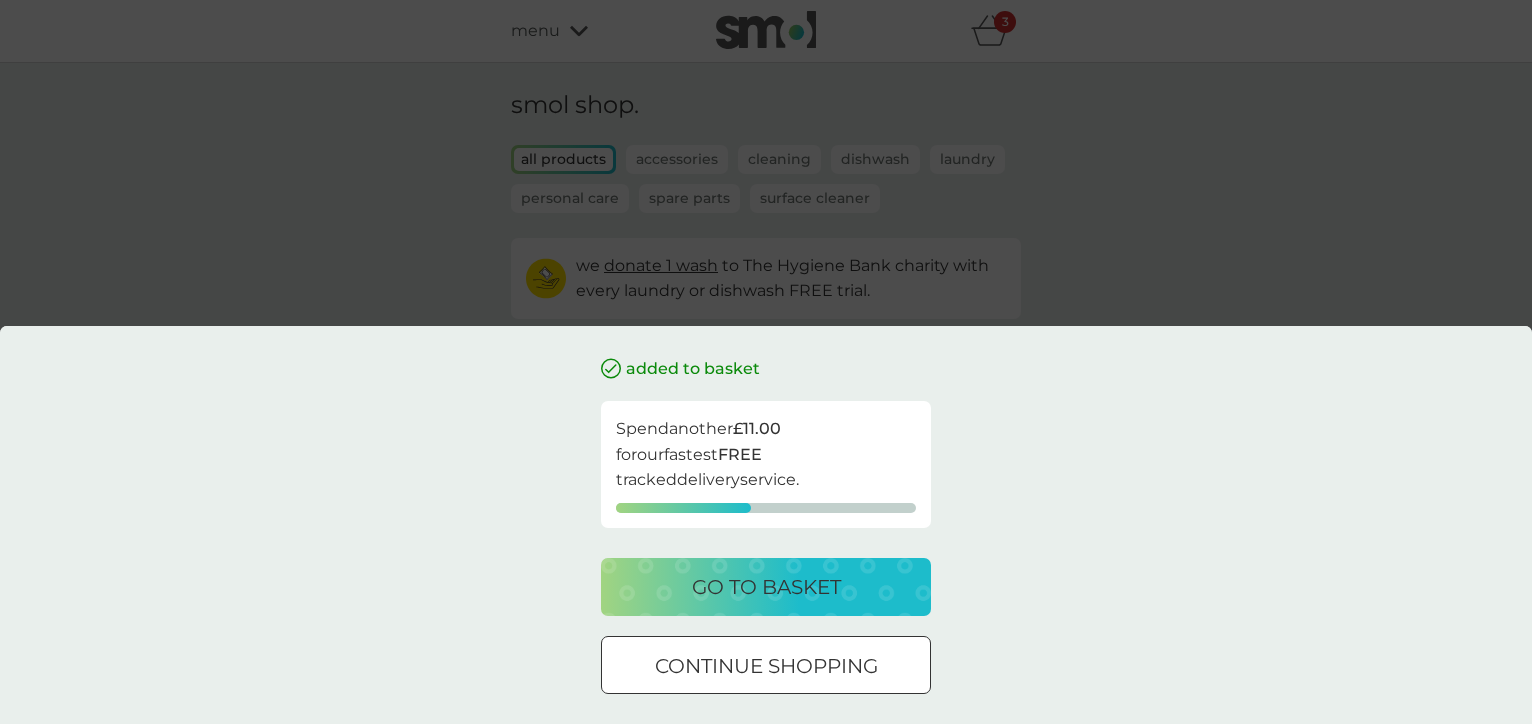 click on "go to basket" at bounding box center (766, 587) 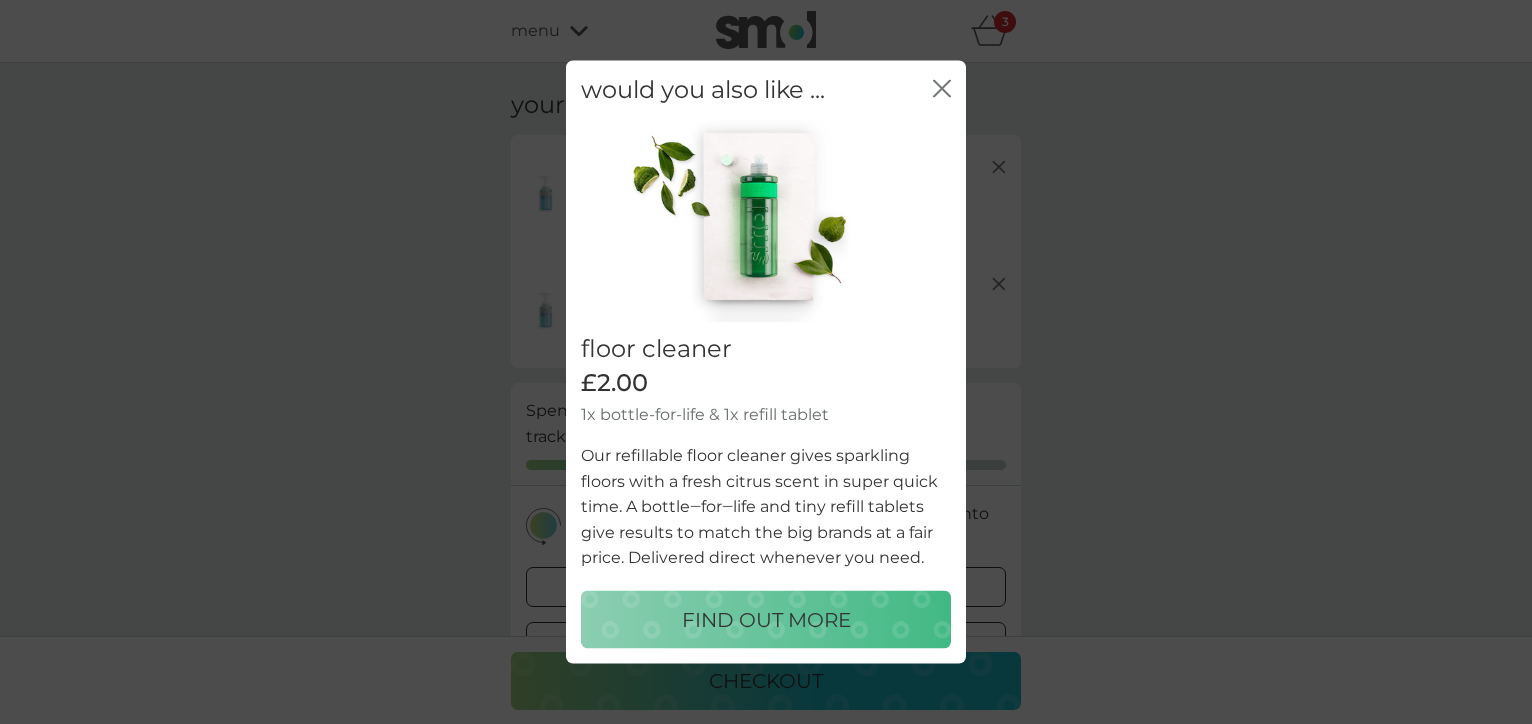 click on "close" 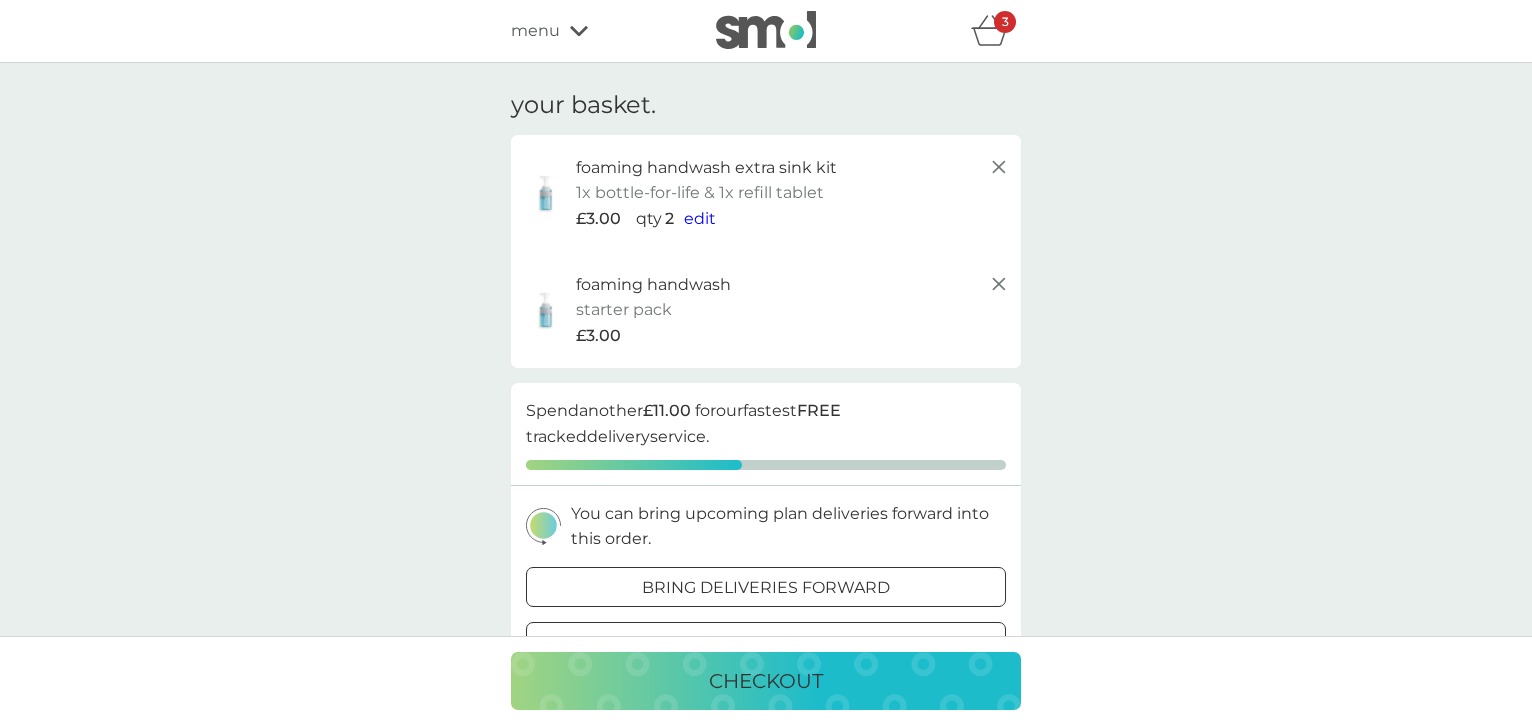 click on "edit" at bounding box center [700, 218] 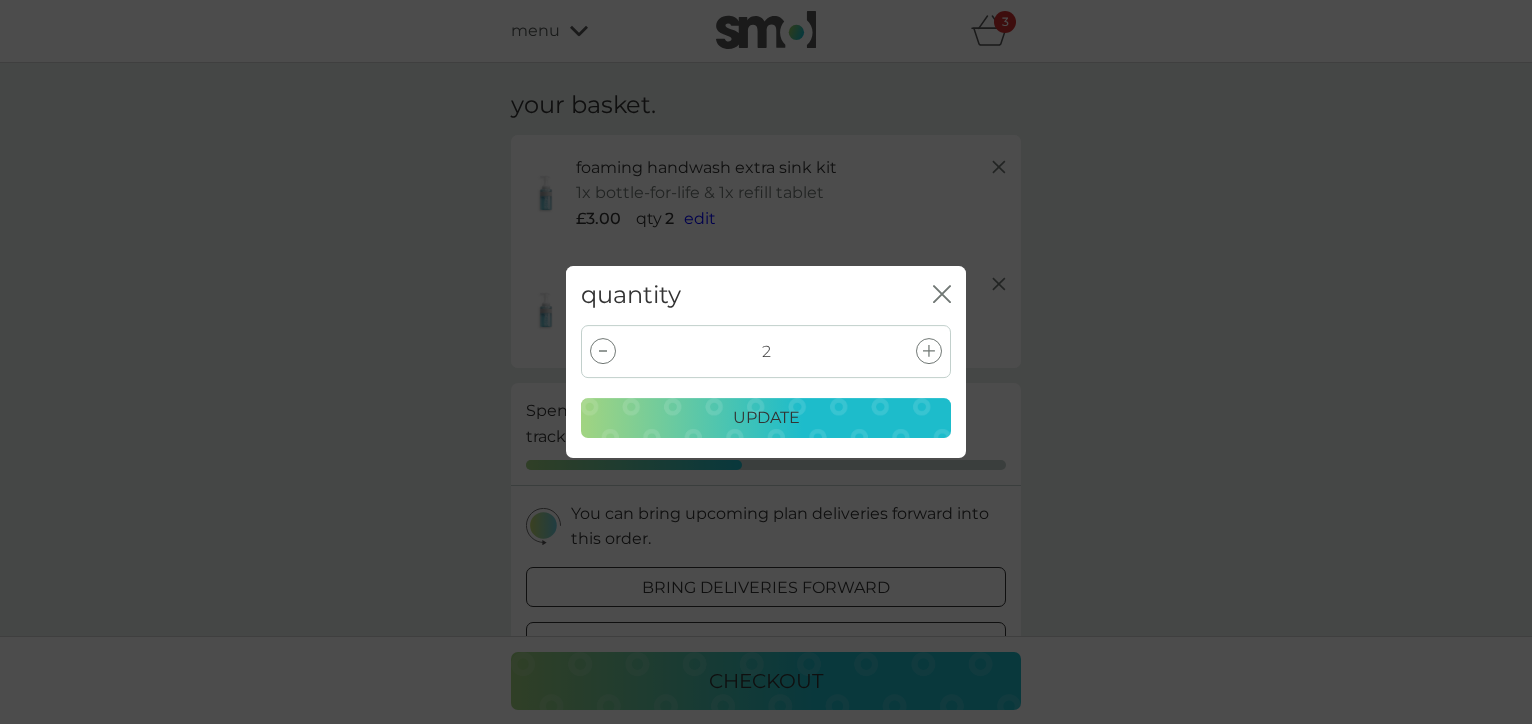 click at bounding box center (603, 351) 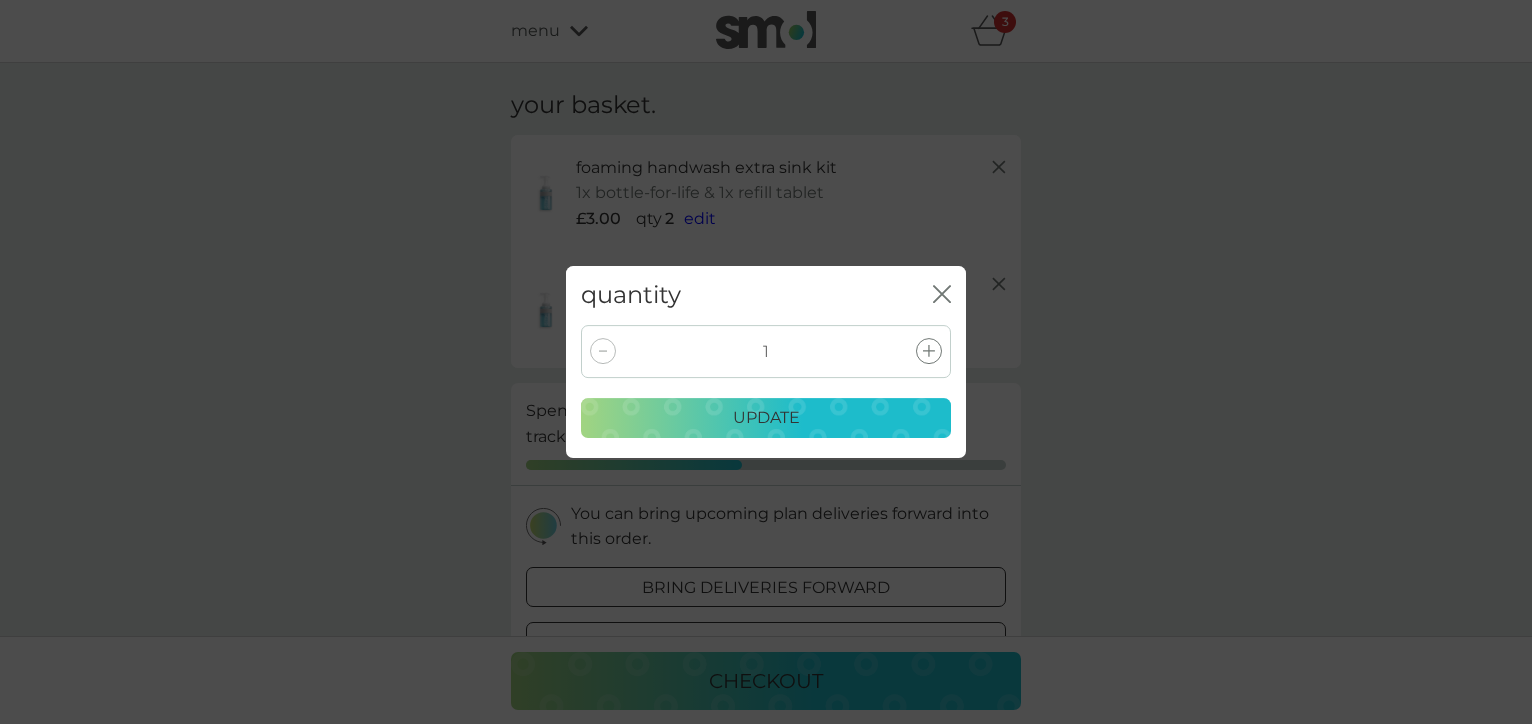 click on "update" at bounding box center [766, 418] 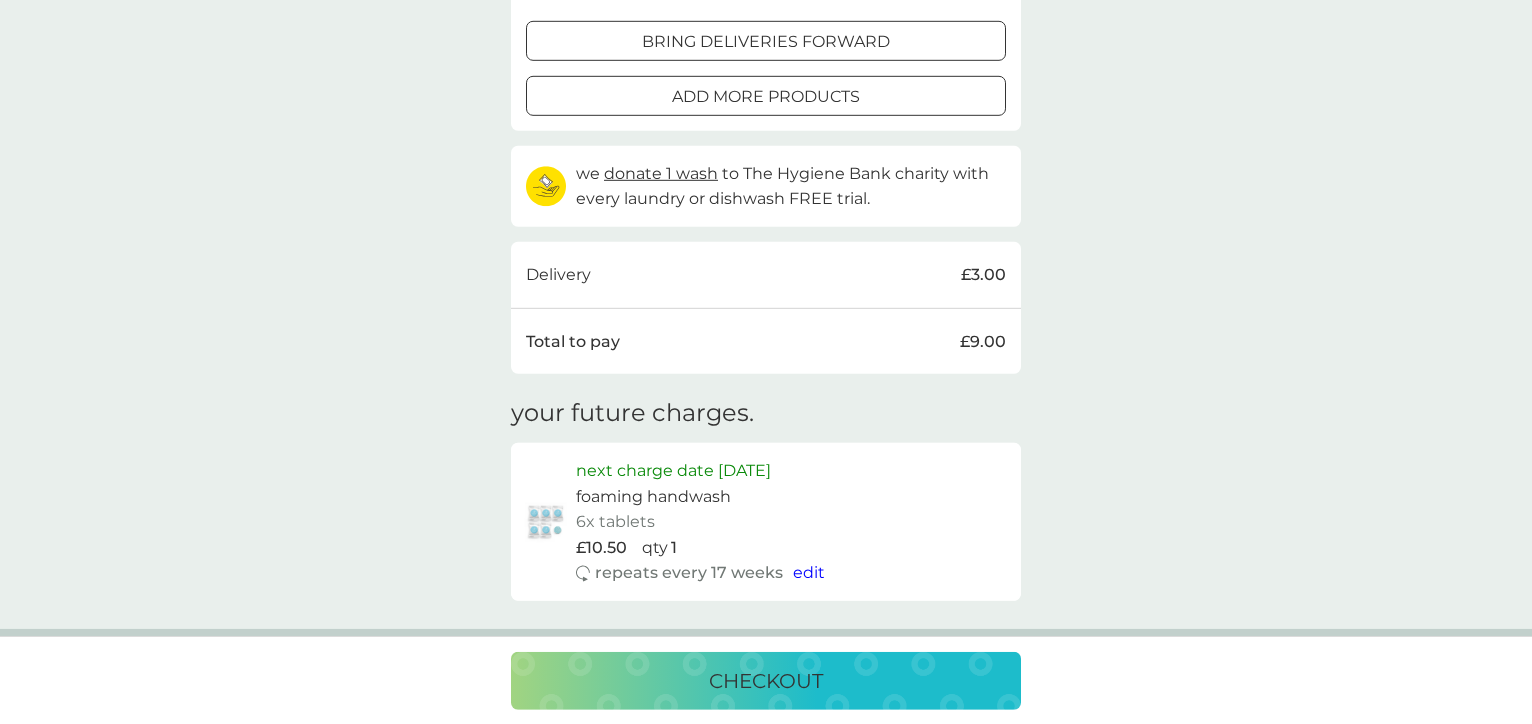 scroll, scrollTop: 588, scrollLeft: 0, axis: vertical 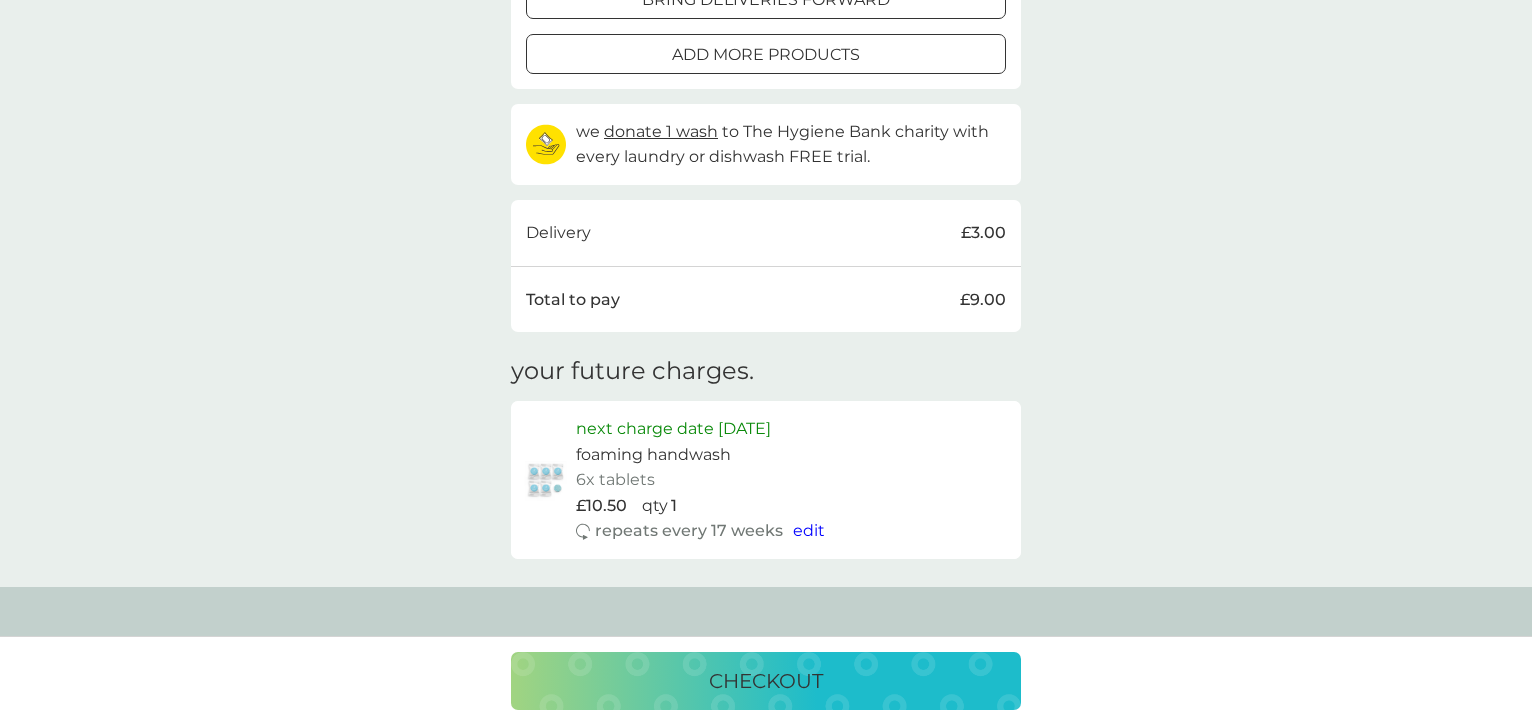 click on "checkout" at bounding box center [766, 681] 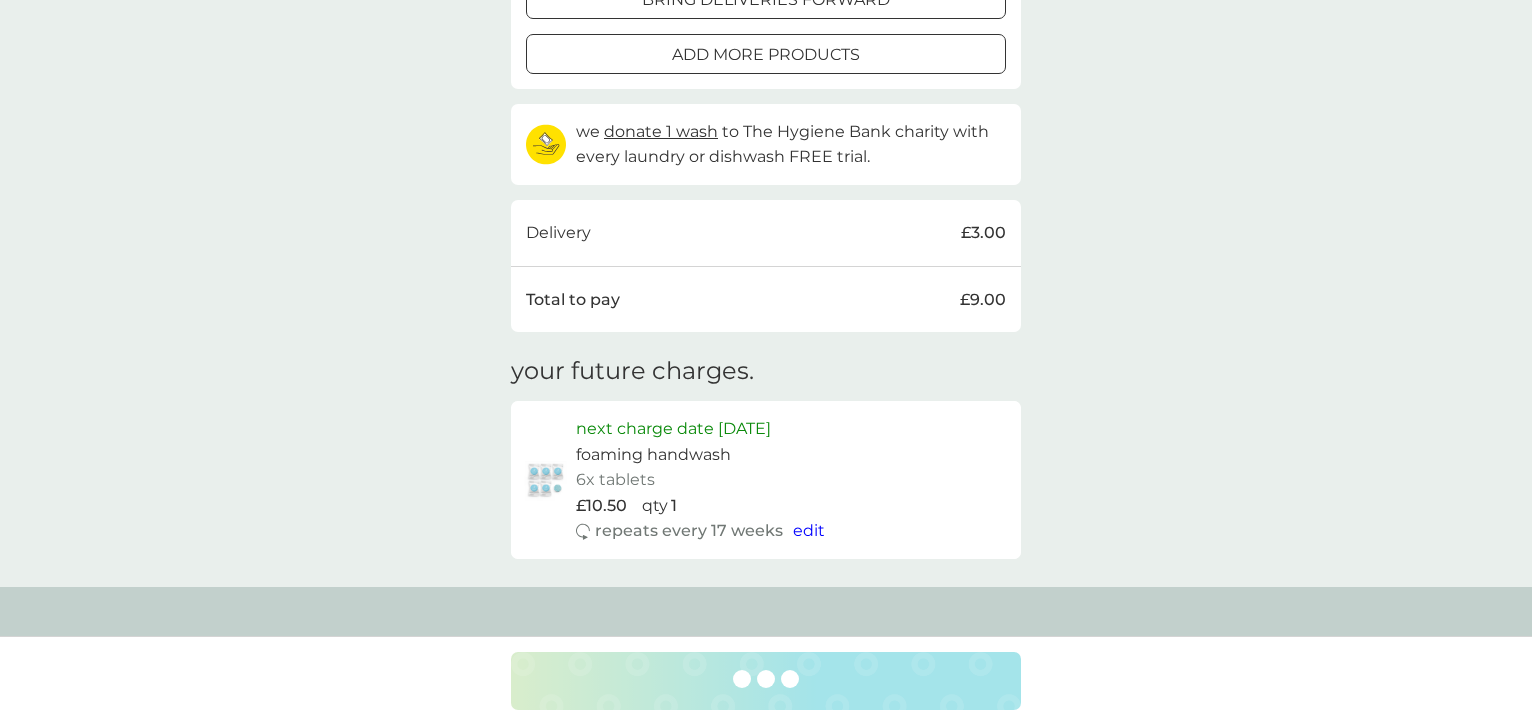scroll, scrollTop: 0, scrollLeft: 0, axis: both 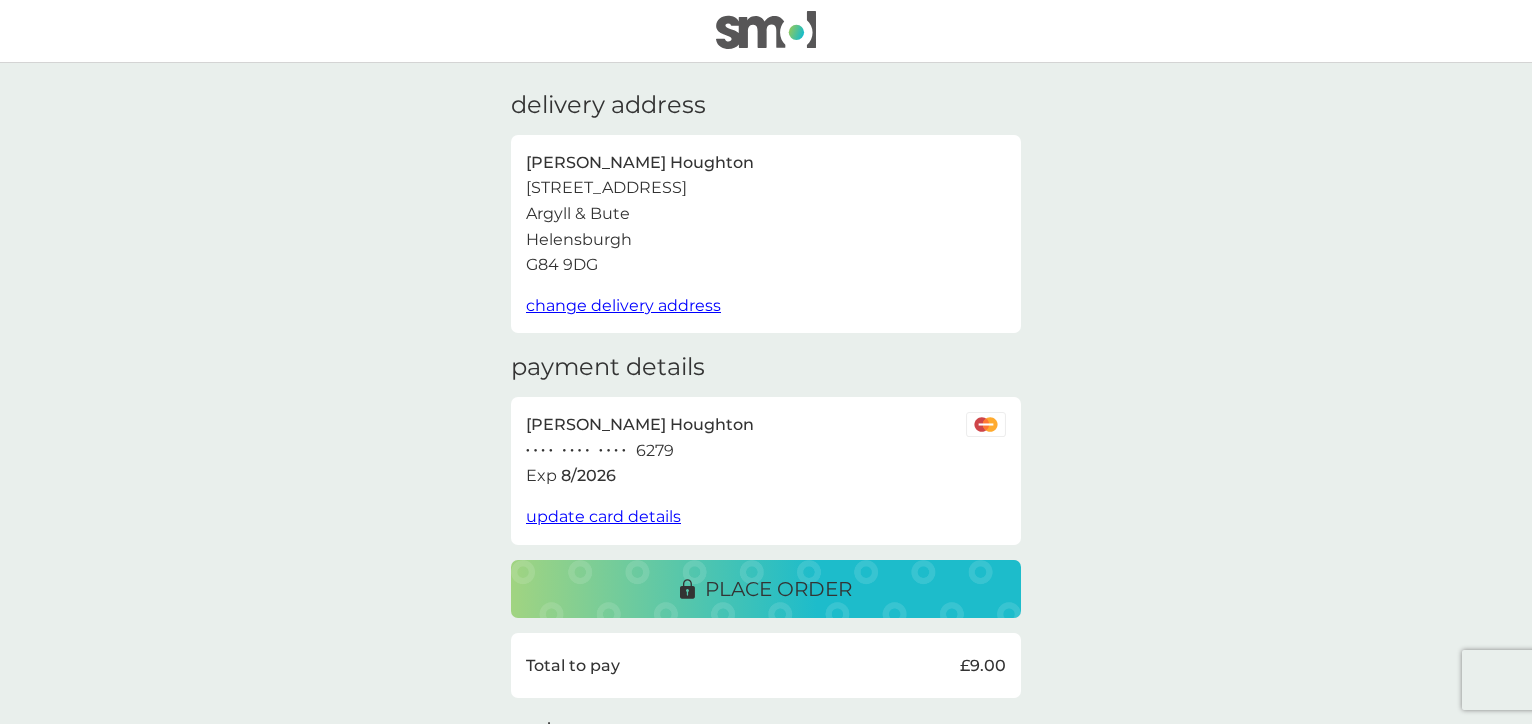 click on "place order" at bounding box center (778, 589) 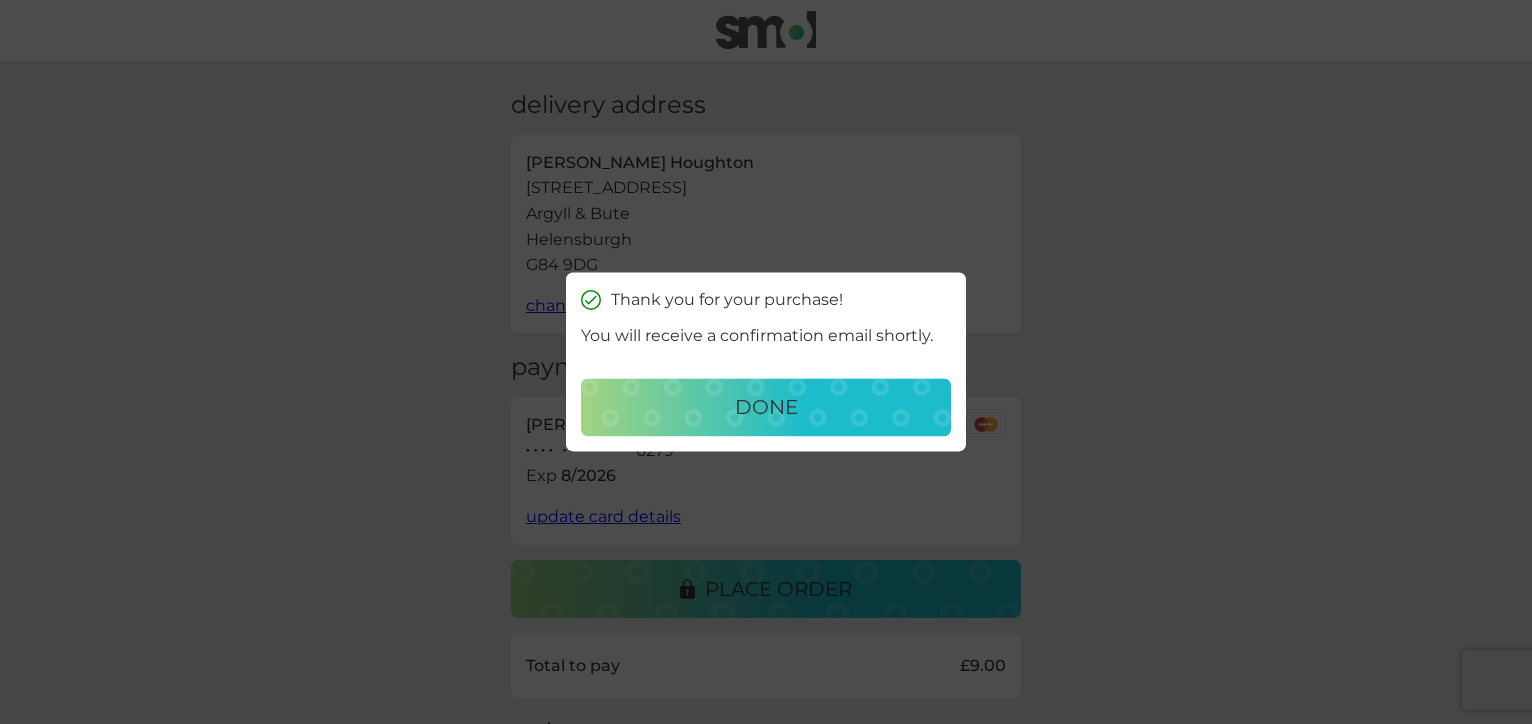 click on "done" at bounding box center (766, 408) 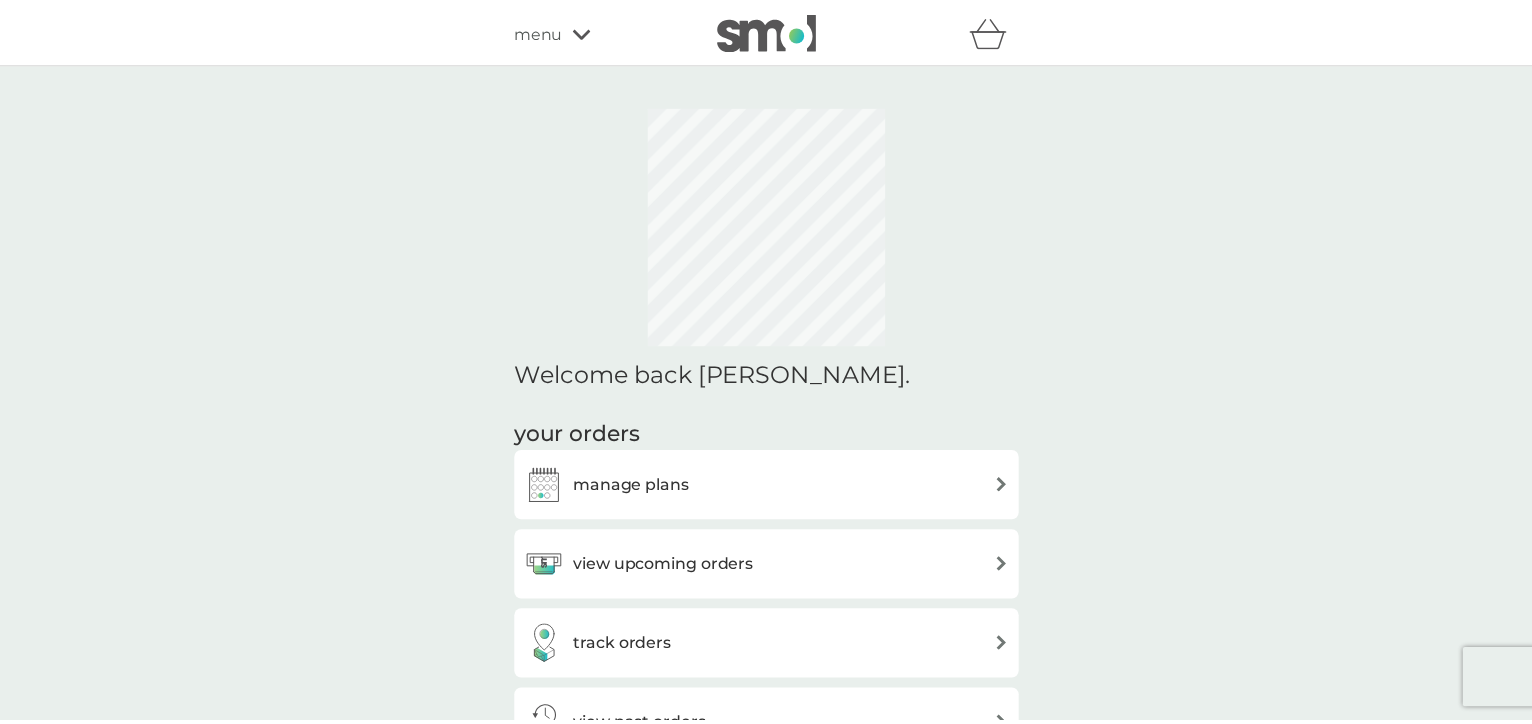 scroll, scrollTop: 0, scrollLeft: 0, axis: both 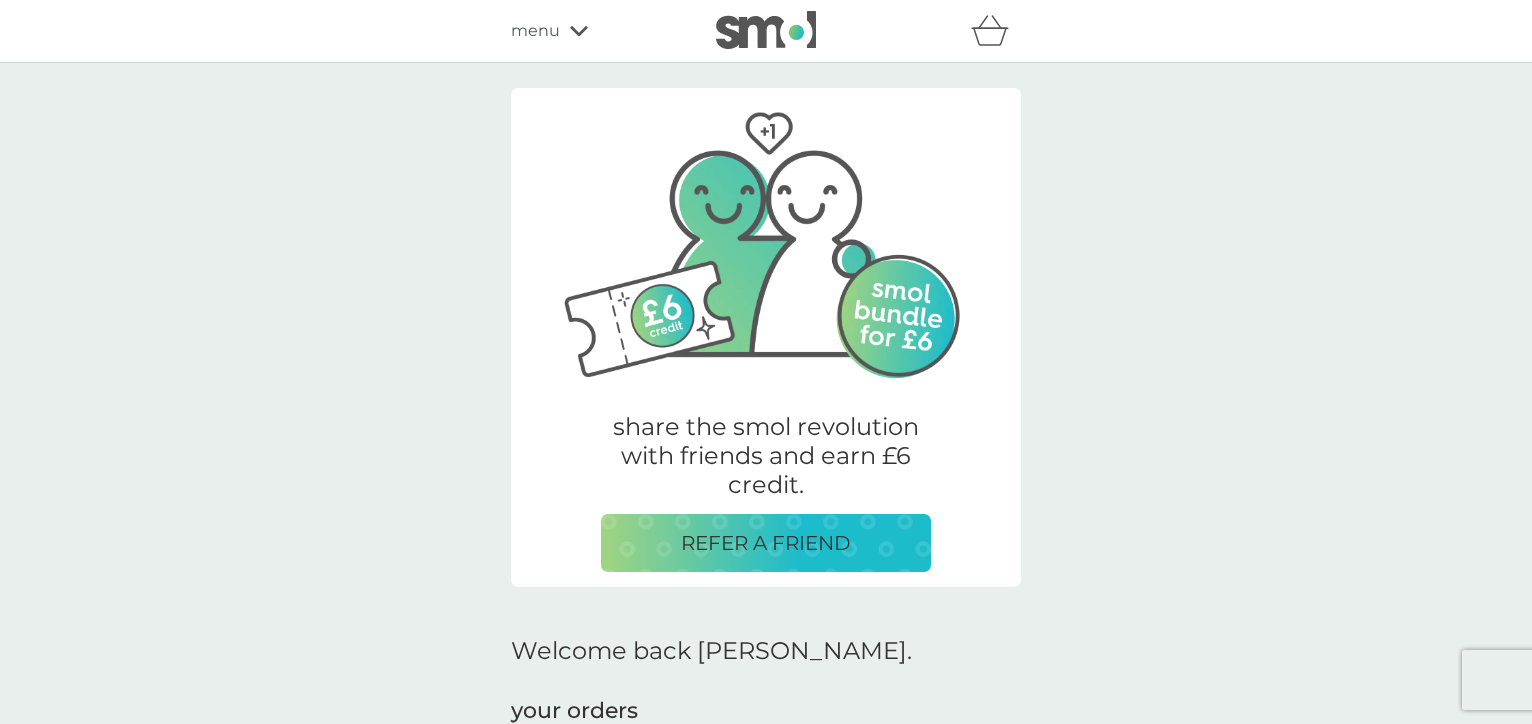 click 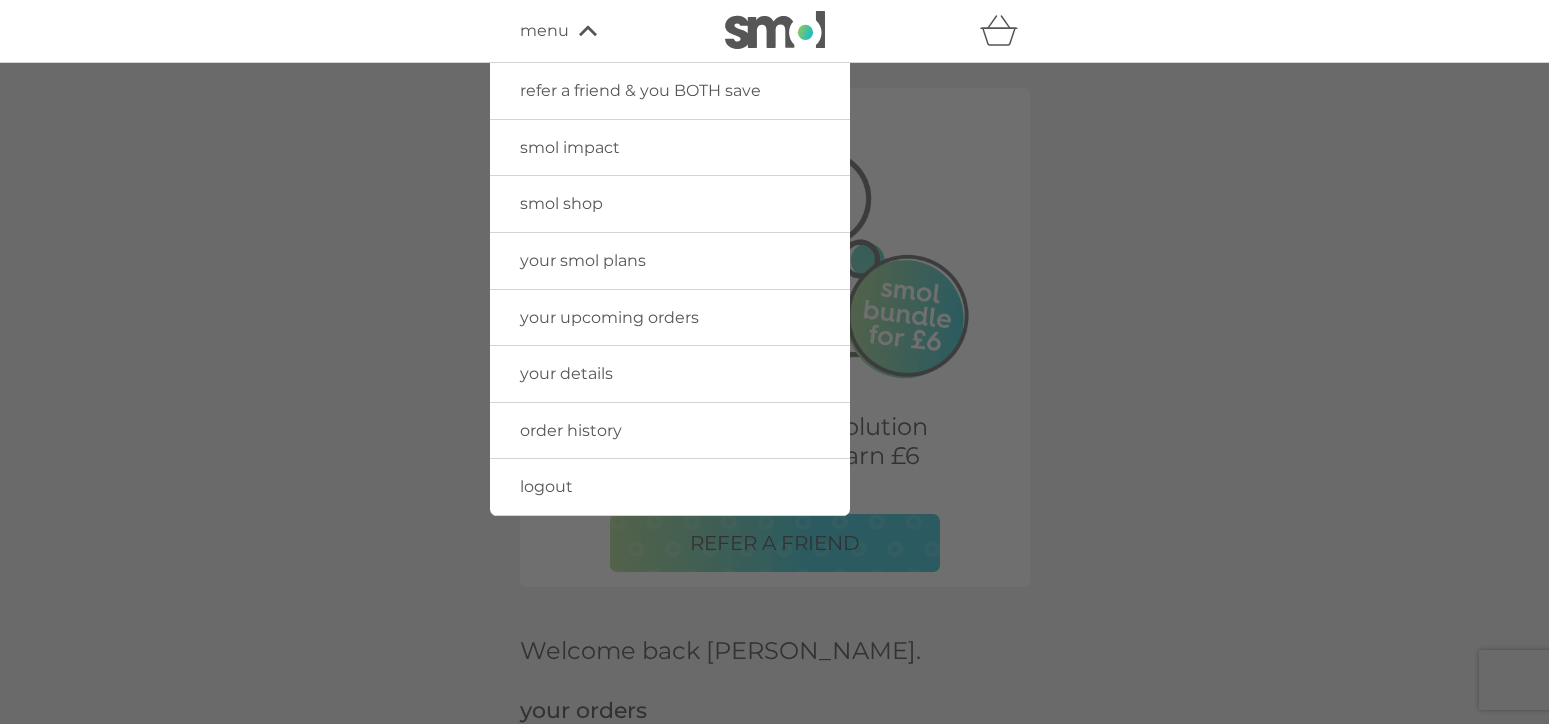 click at bounding box center (774, 425) 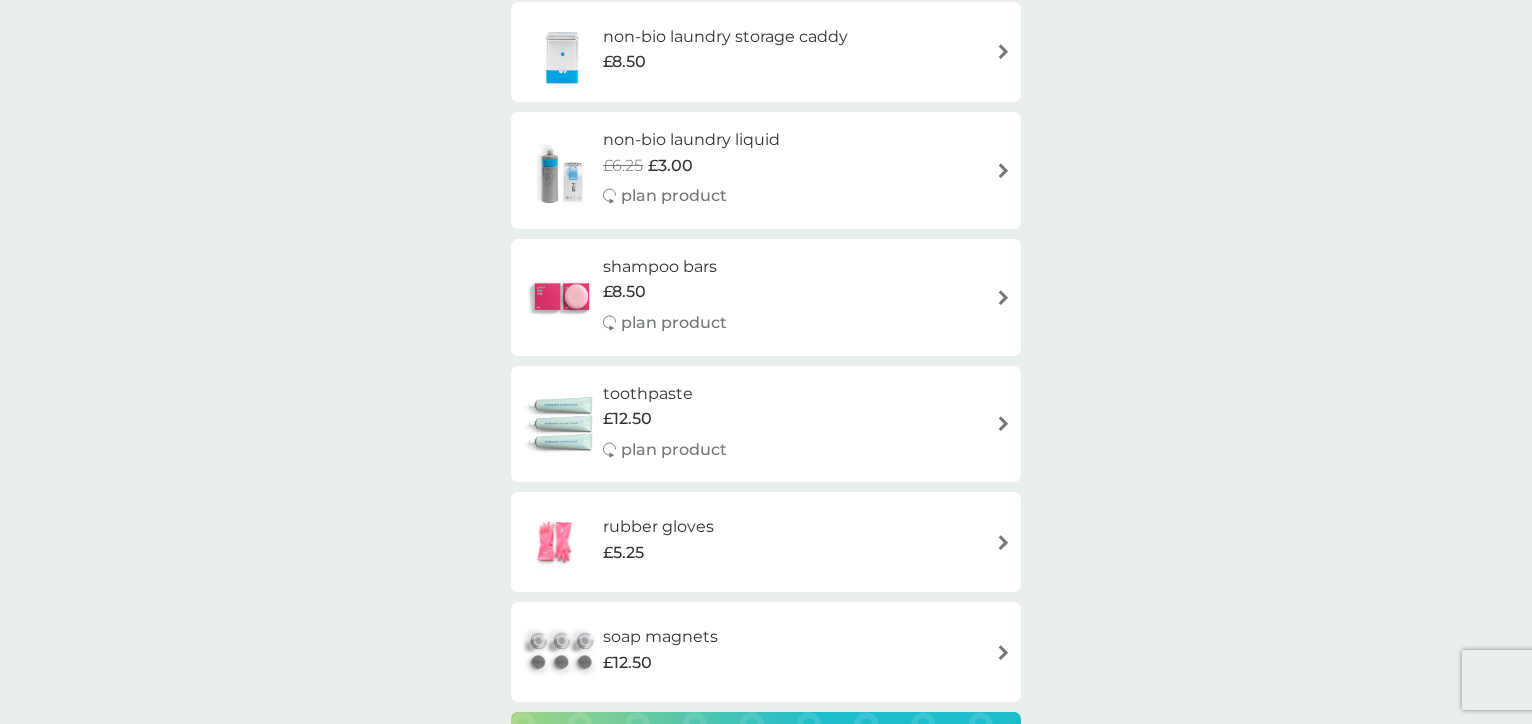 scroll, scrollTop: 3444, scrollLeft: 0, axis: vertical 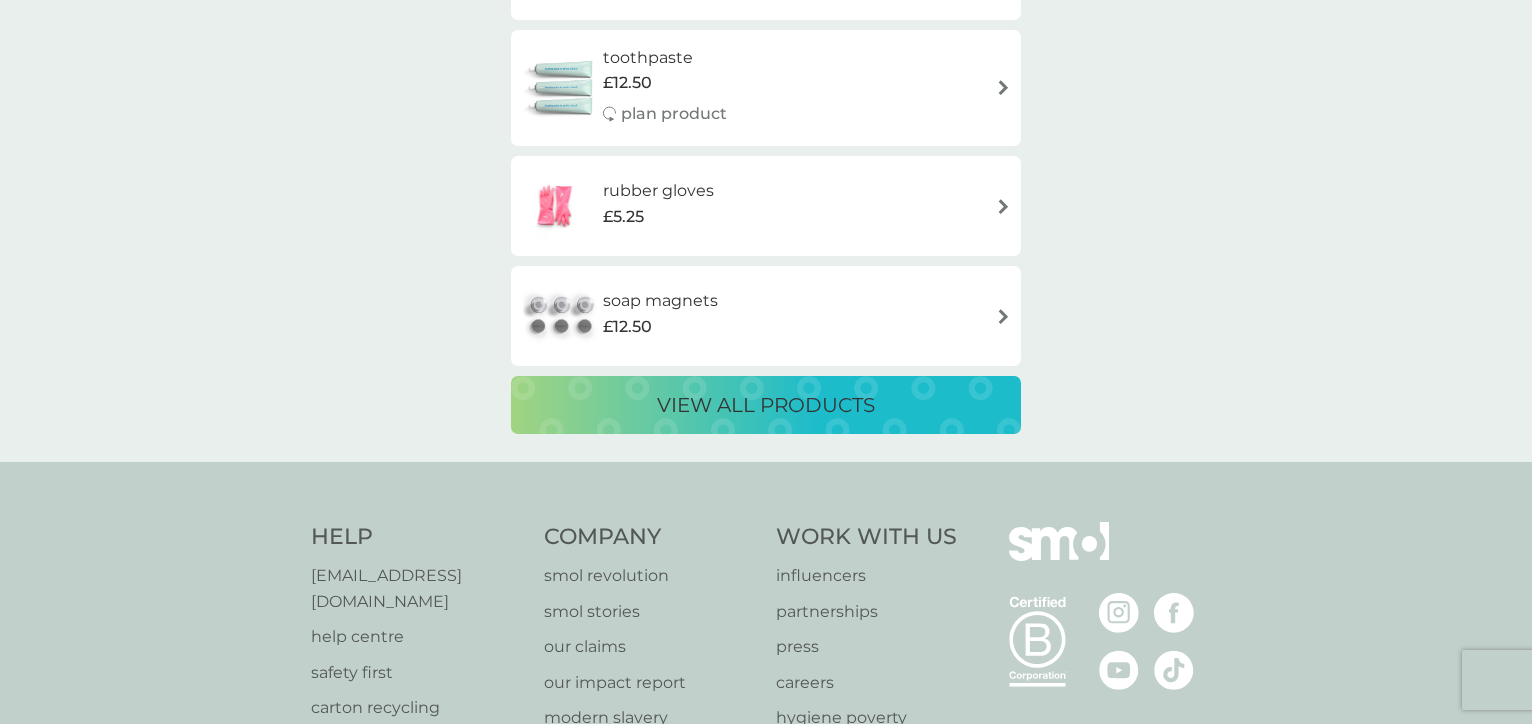 click on "view all products" at bounding box center [766, 405] 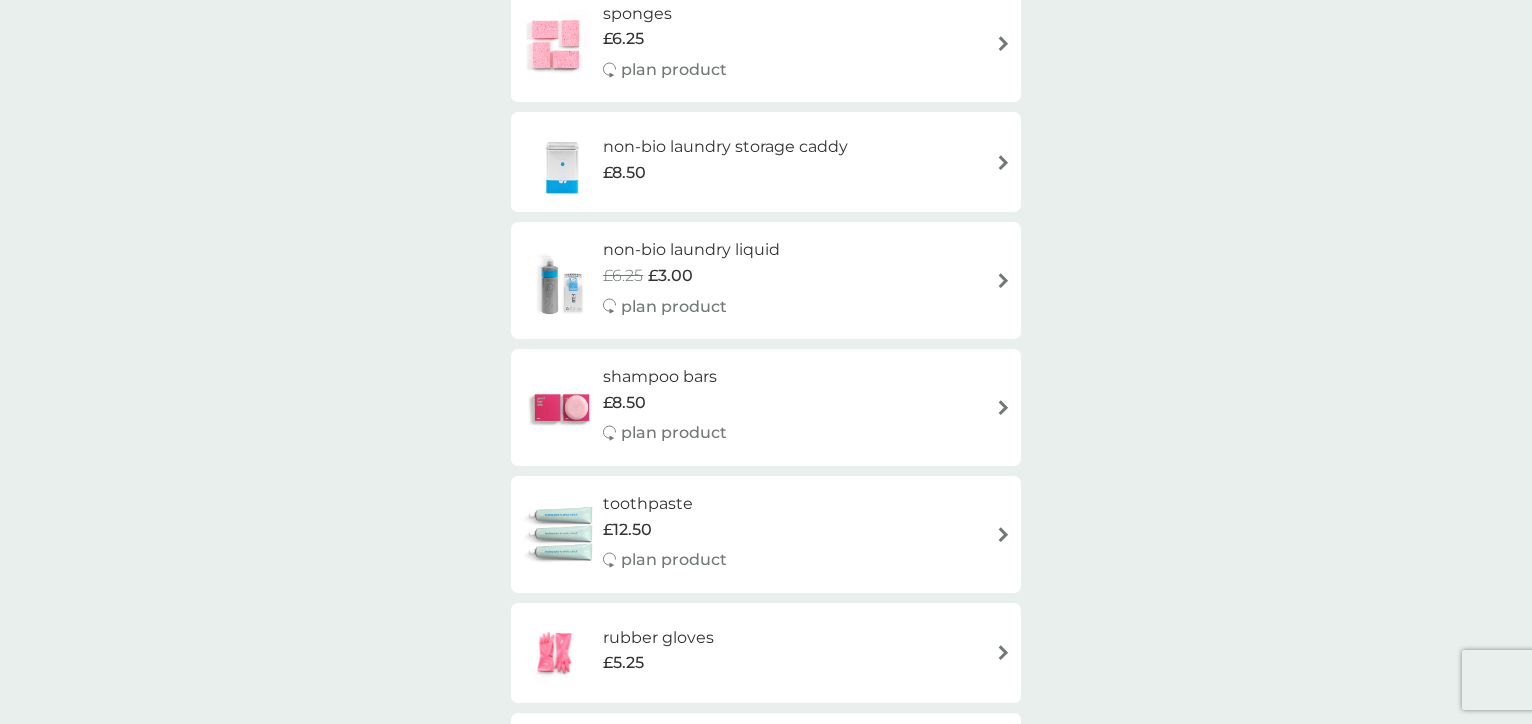 scroll, scrollTop: 1512, scrollLeft: 0, axis: vertical 